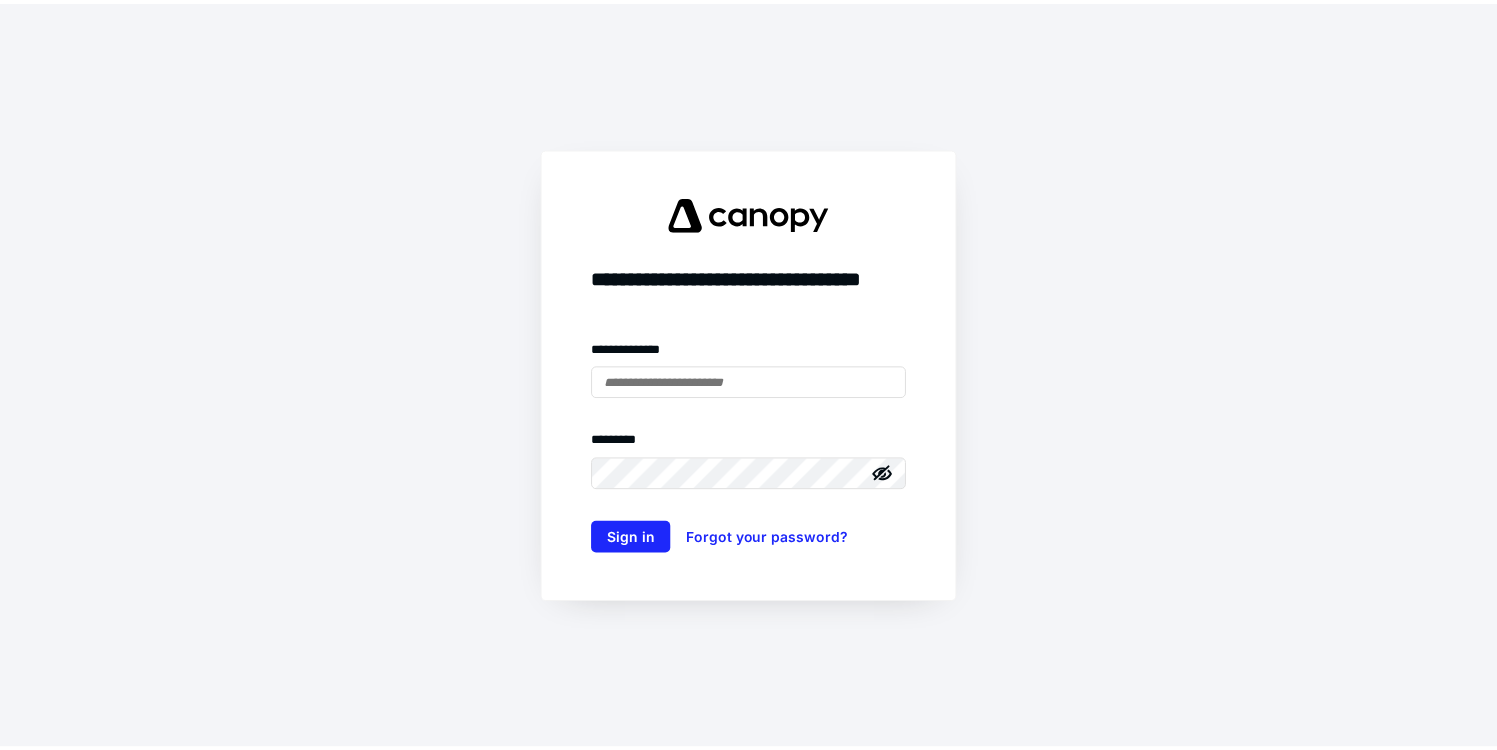 scroll, scrollTop: 0, scrollLeft: 0, axis: both 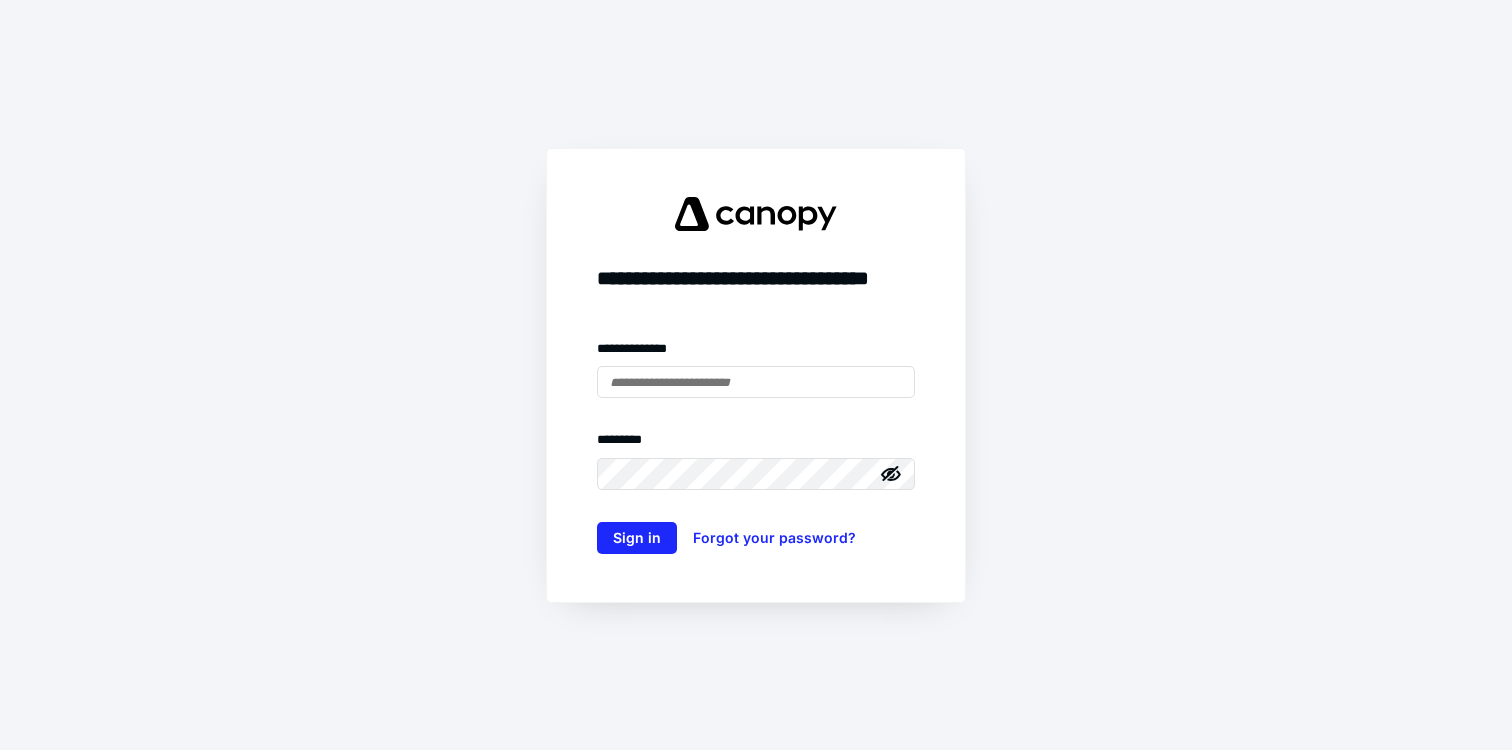 type on "**********" 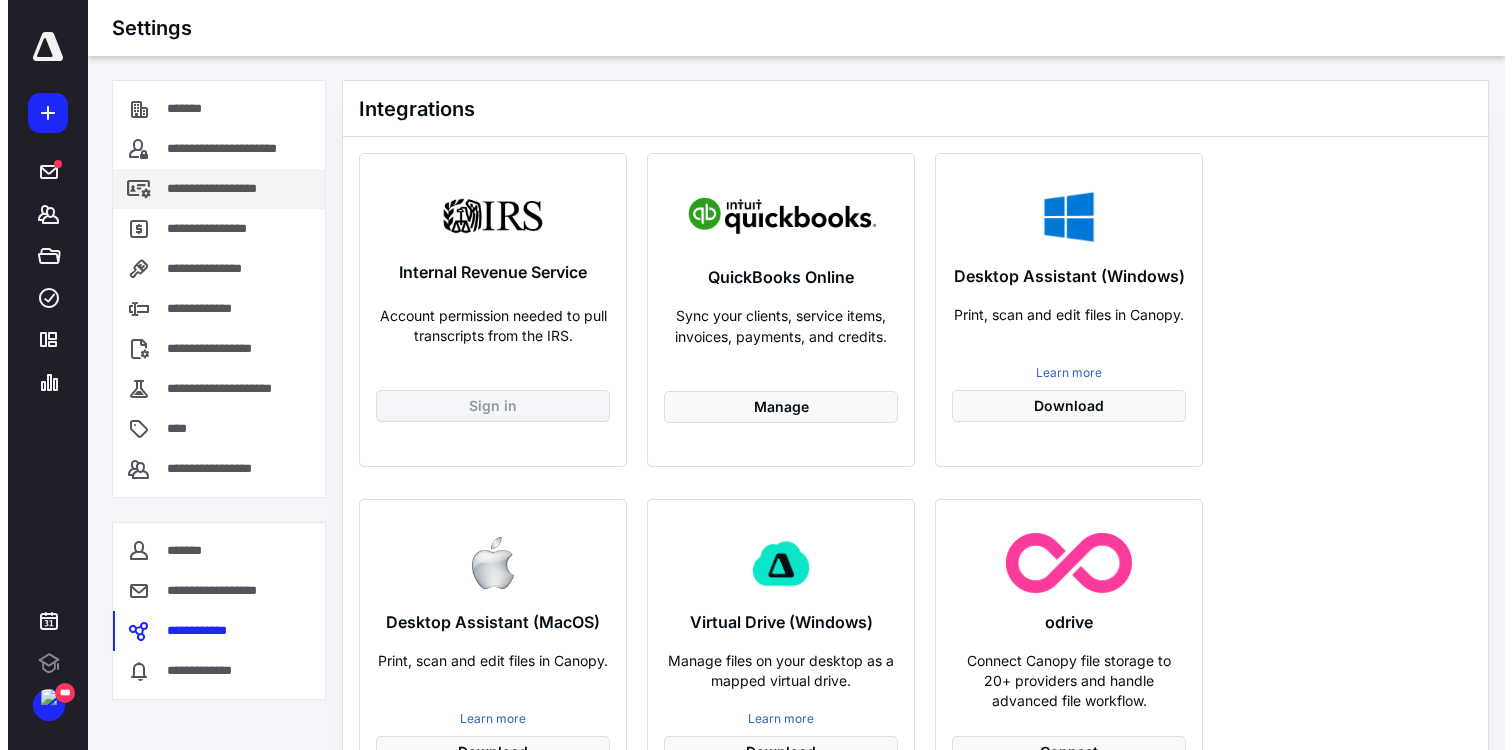 scroll, scrollTop: 0, scrollLeft: 0, axis: both 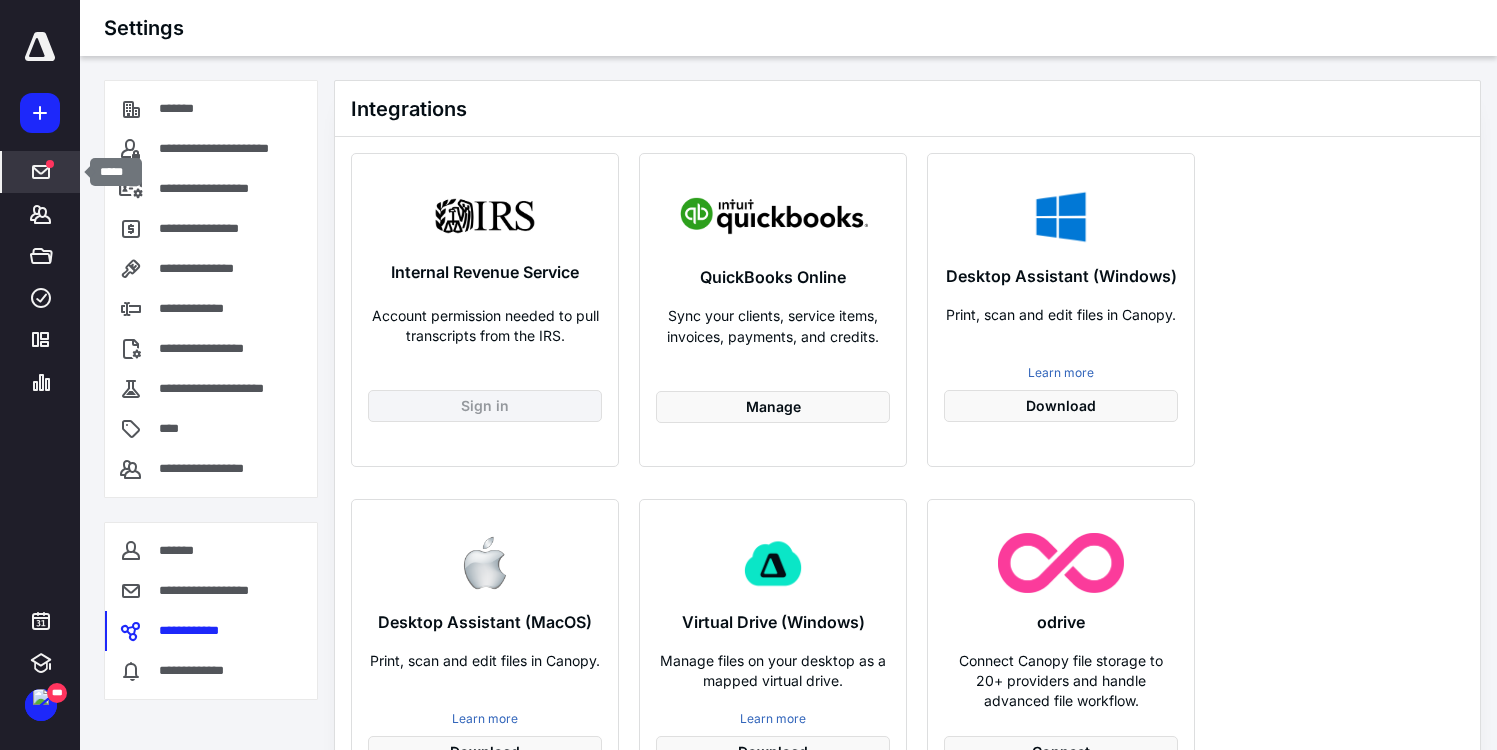 click 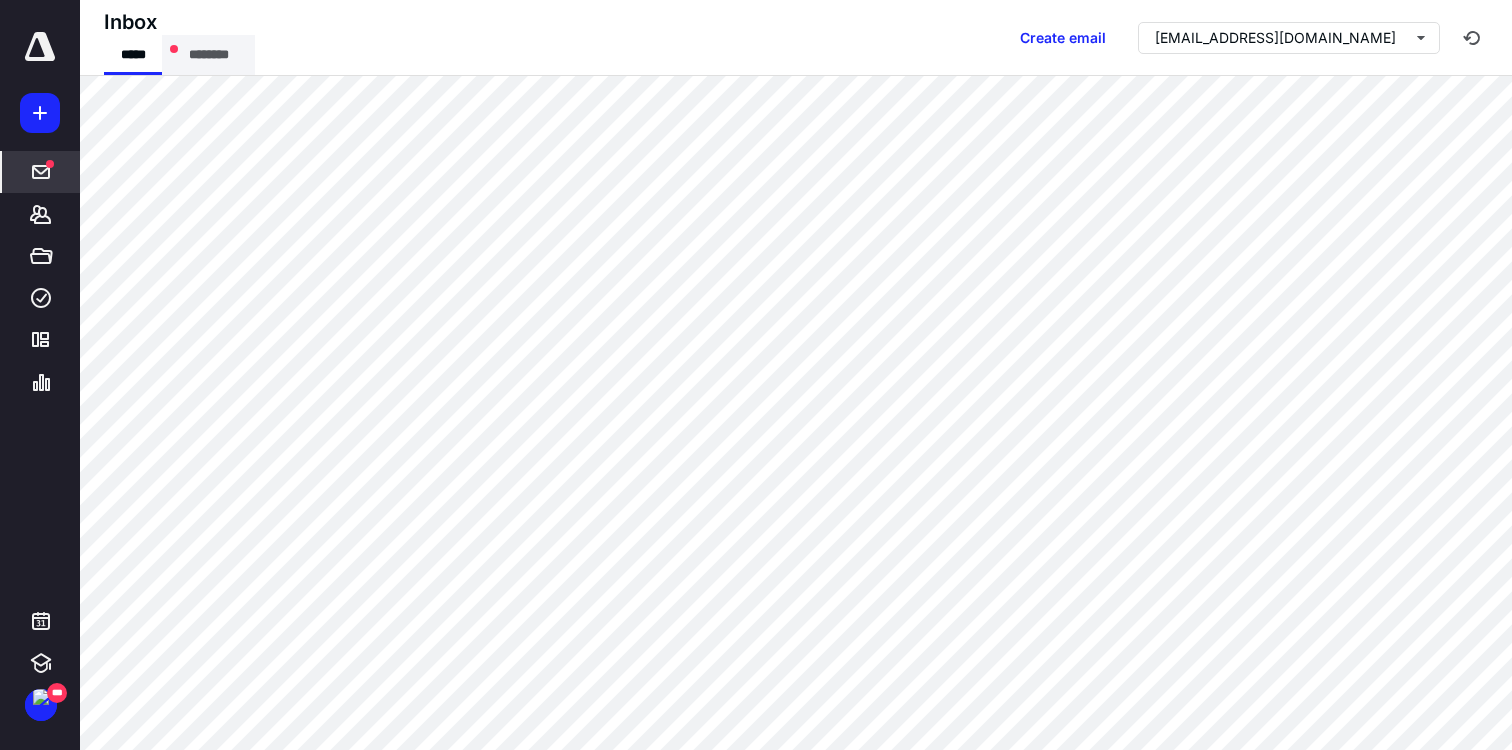 click on "********" at bounding box center [208, 55] 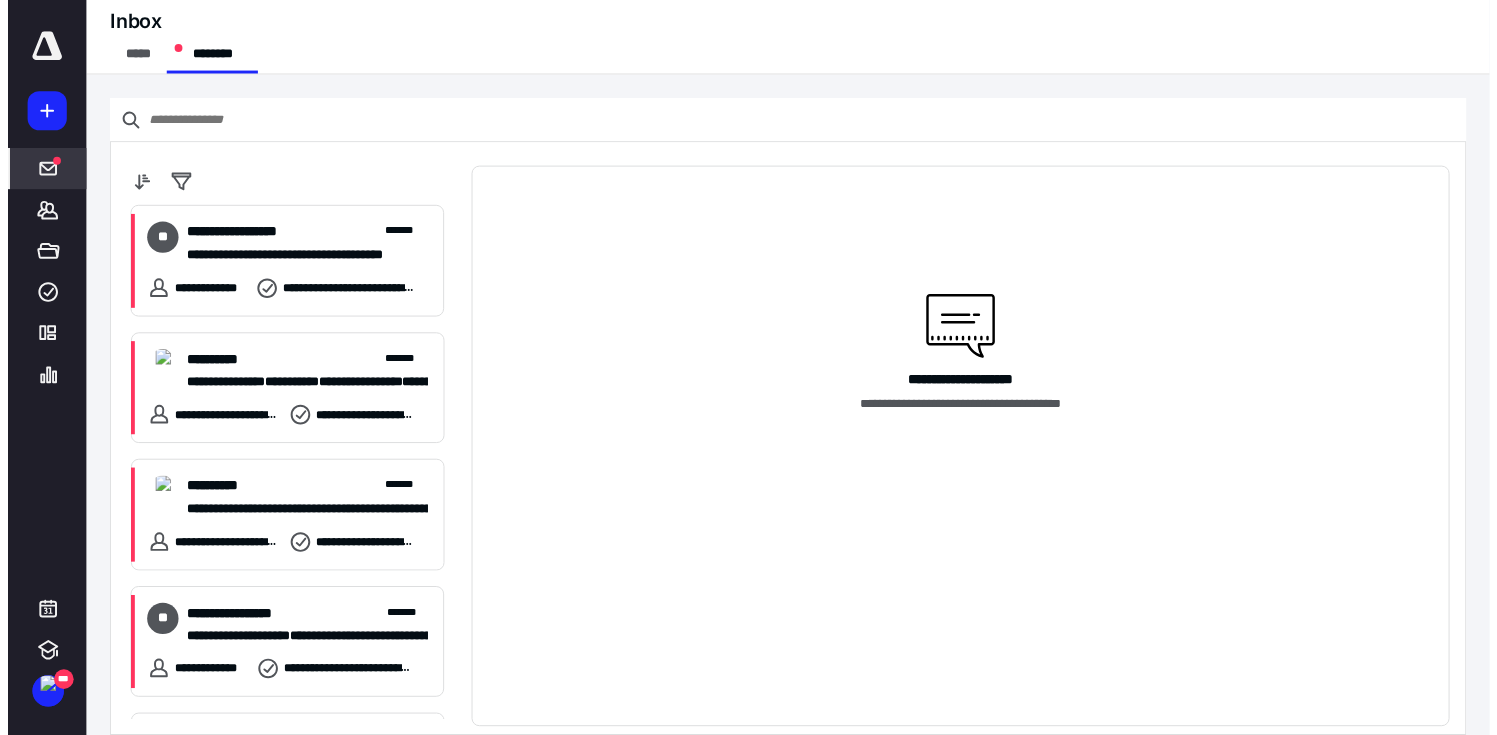scroll, scrollTop: 11, scrollLeft: 0, axis: vertical 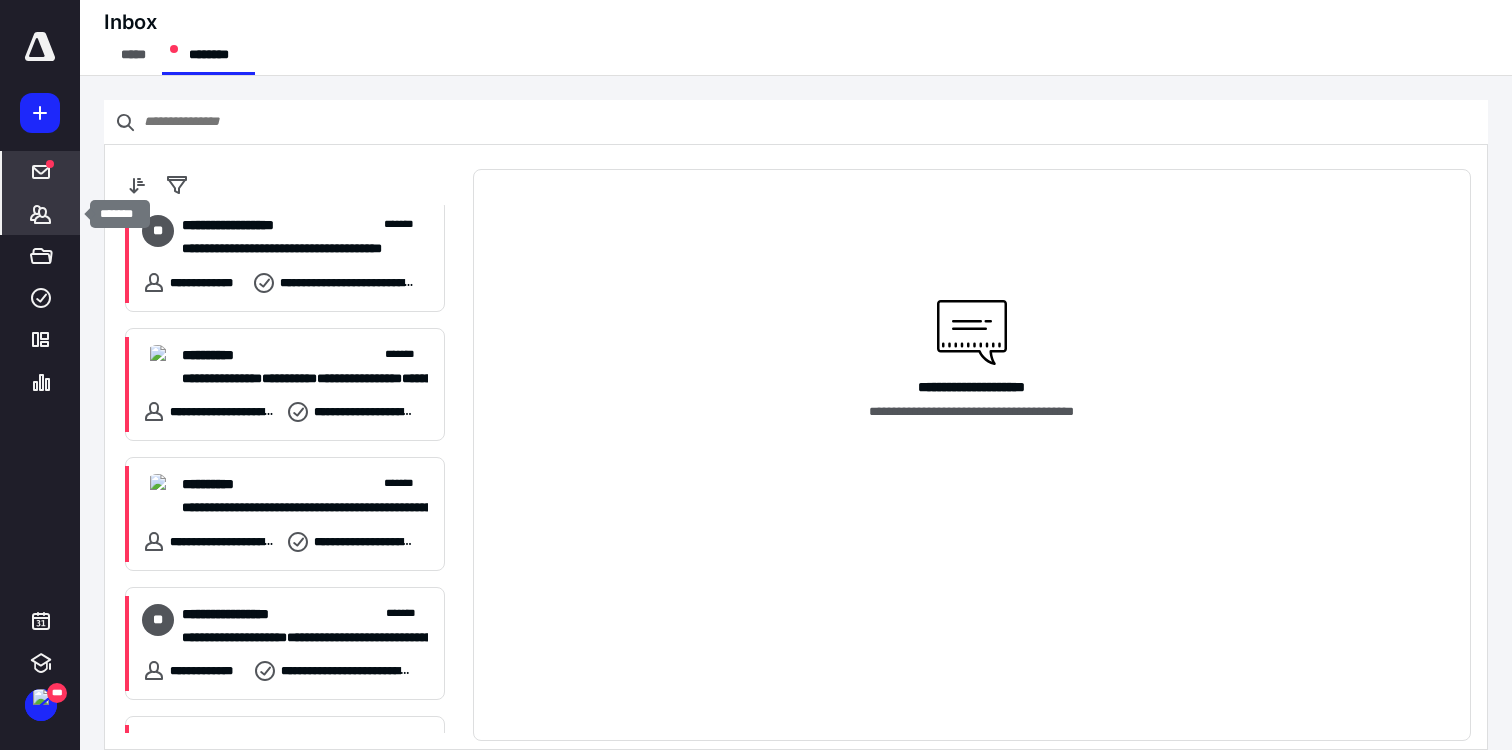 click 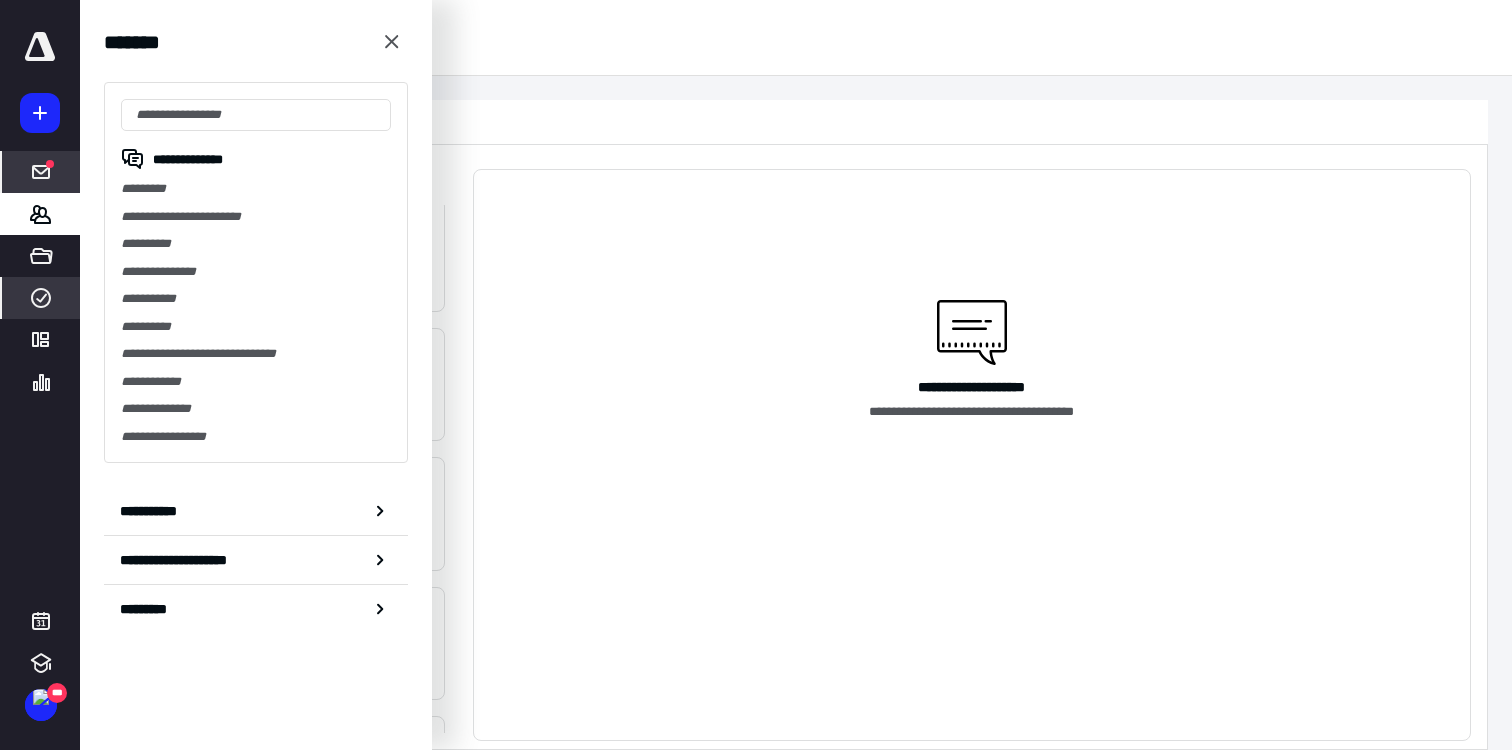 click 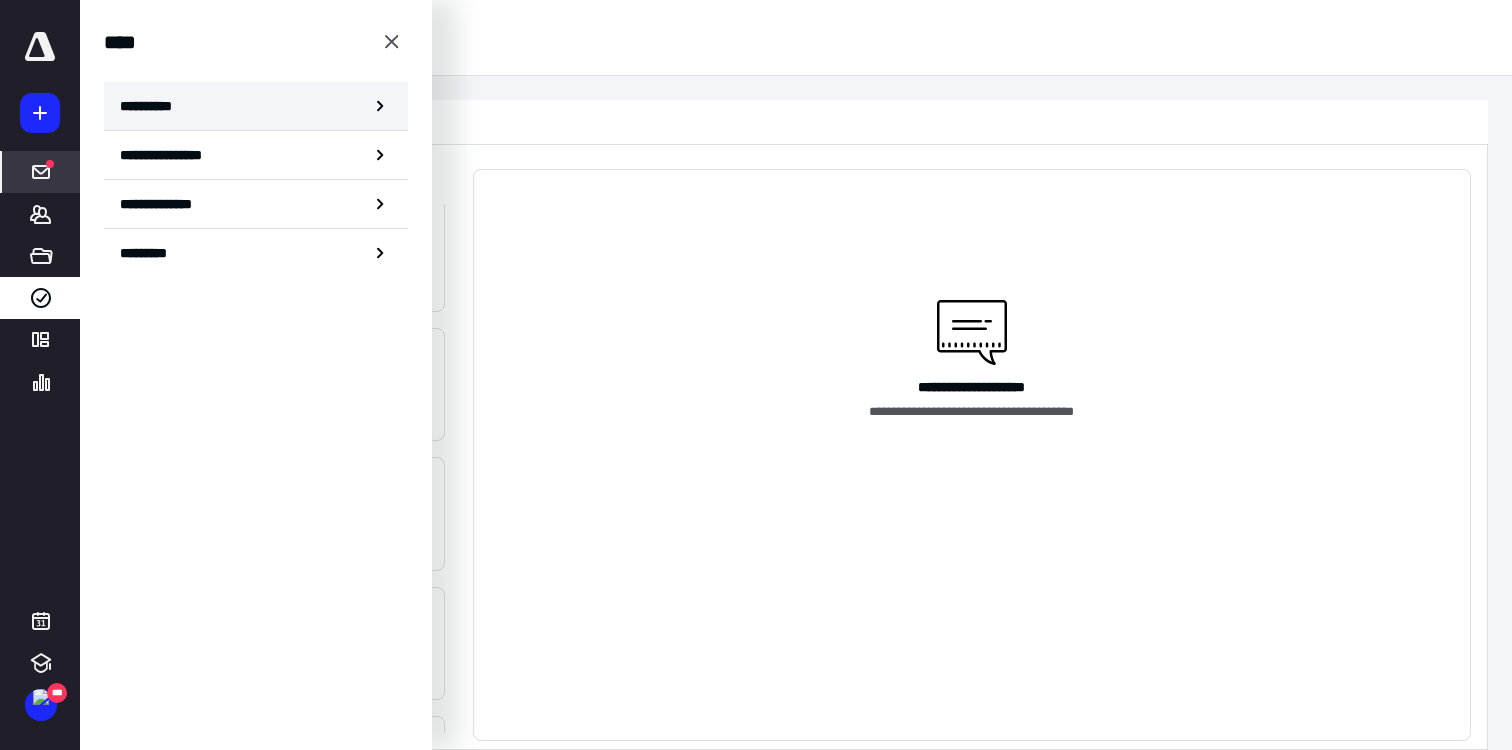 click on "**********" at bounding box center (256, 106) 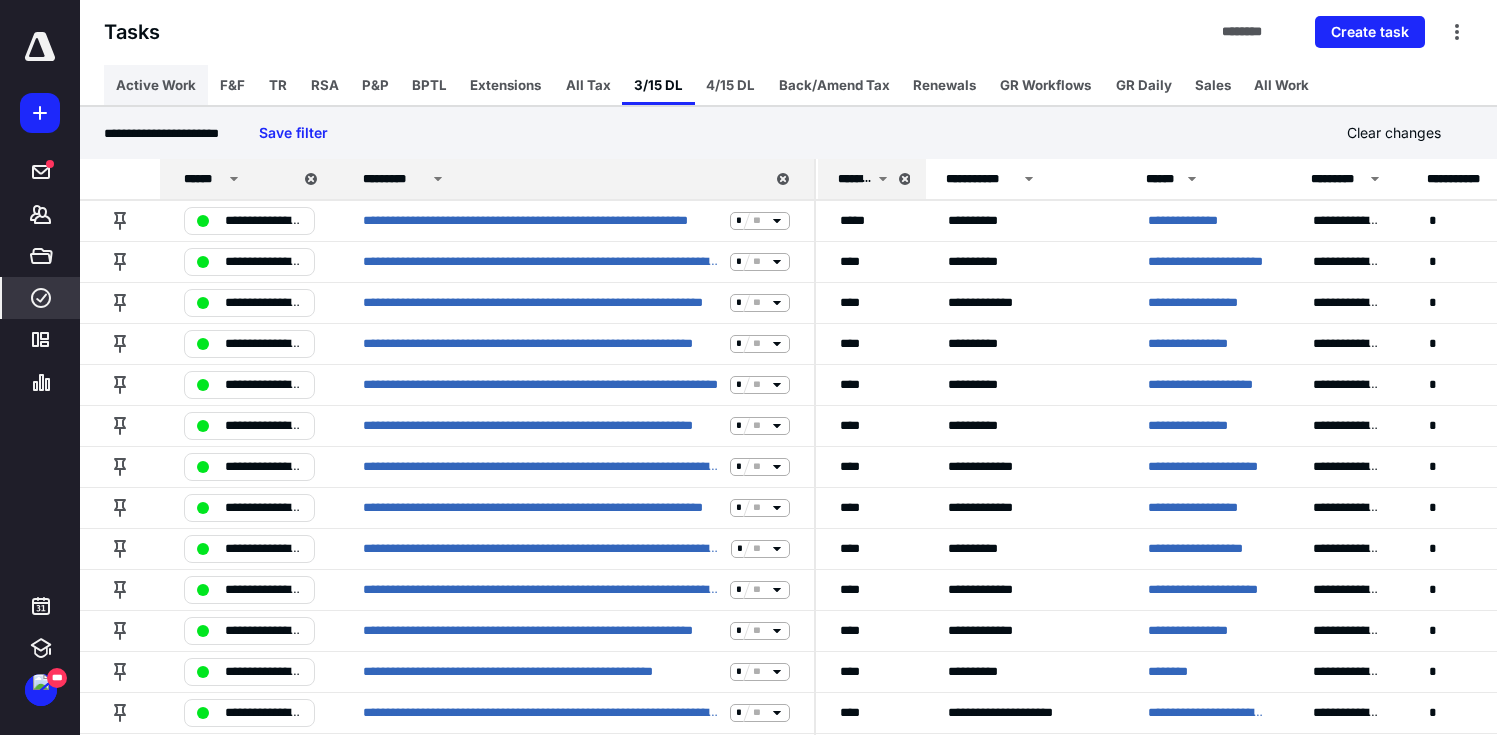 click on "Active Work" at bounding box center (156, 85) 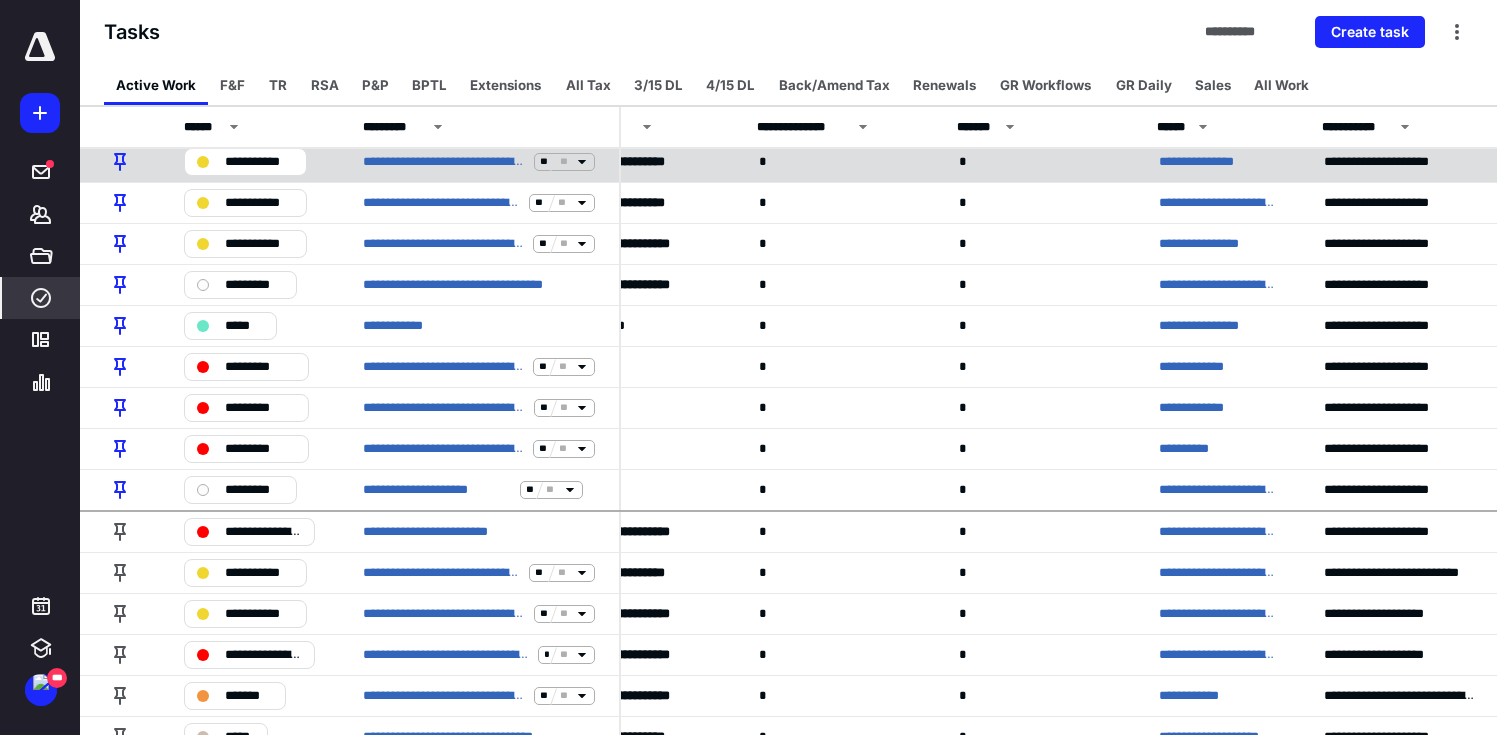 scroll, scrollTop: 7, scrollLeft: 94, axis: both 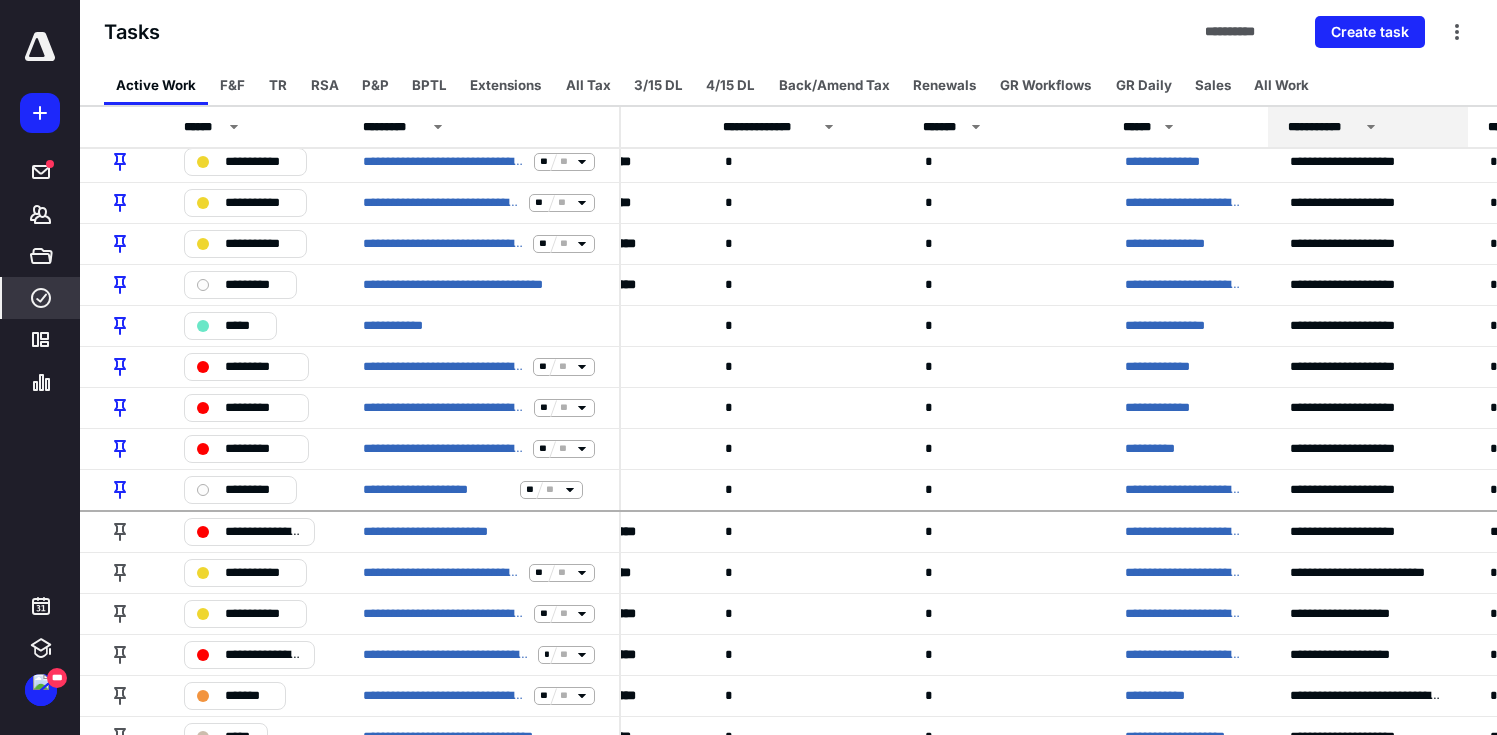 click 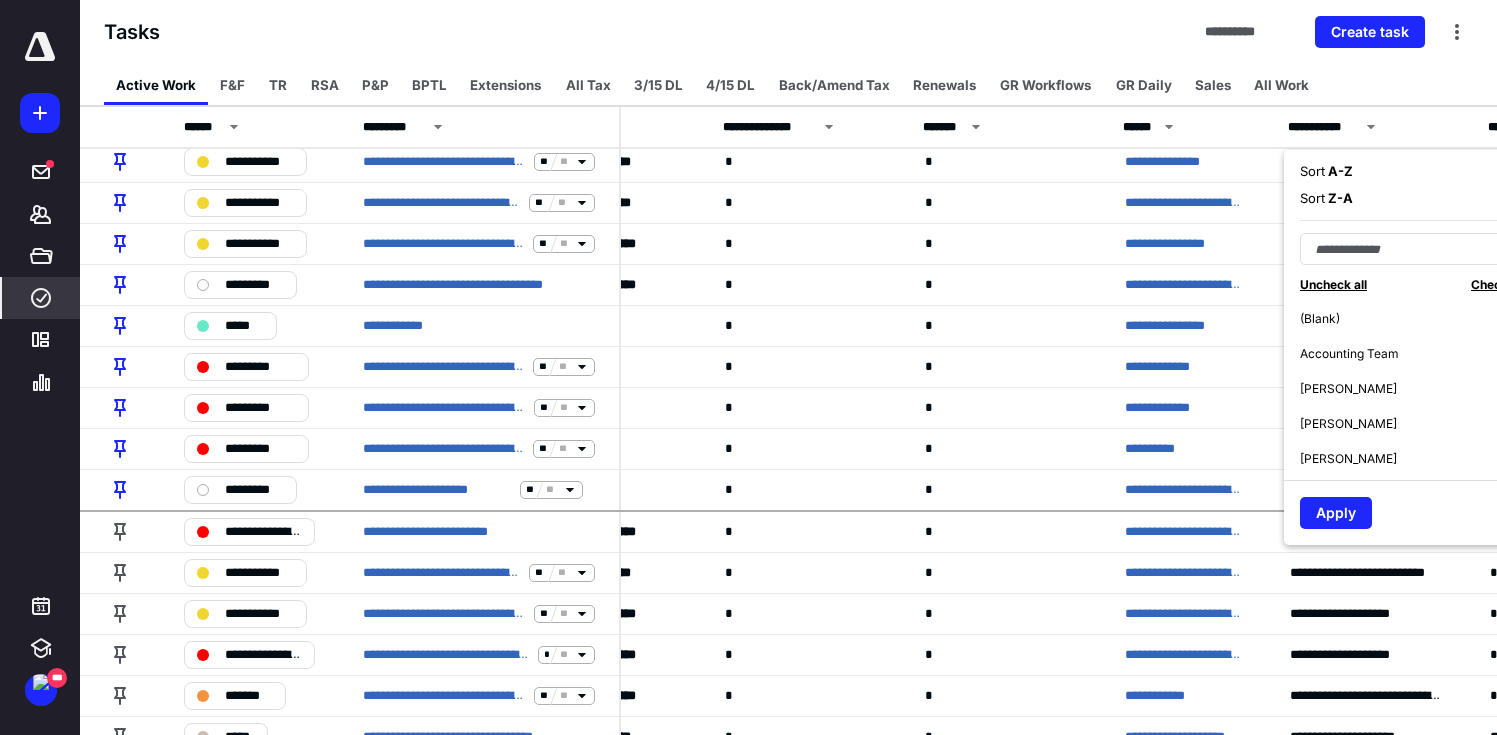 click on "Uncheck all" at bounding box center [1333, 284] 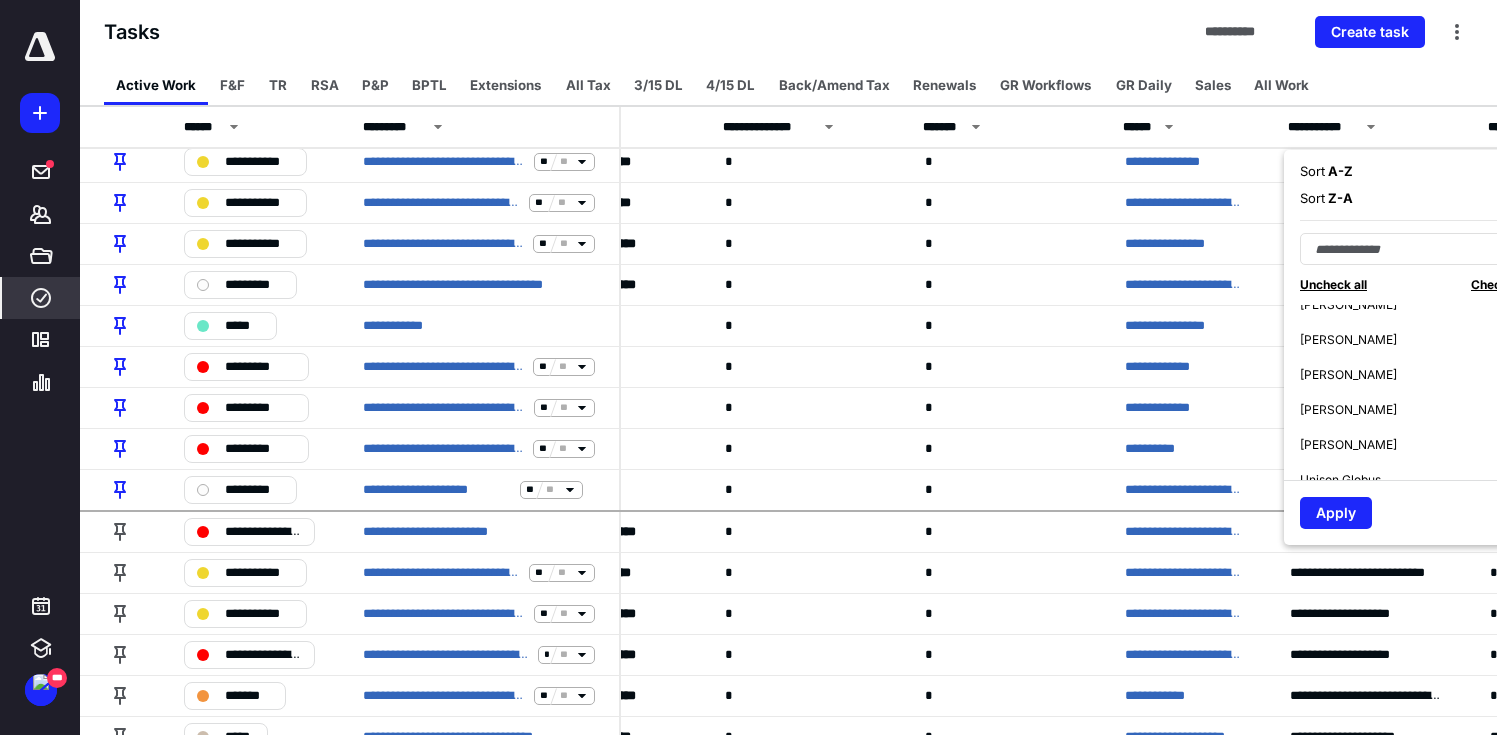 scroll, scrollTop: 455, scrollLeft: 0, axis: vertical 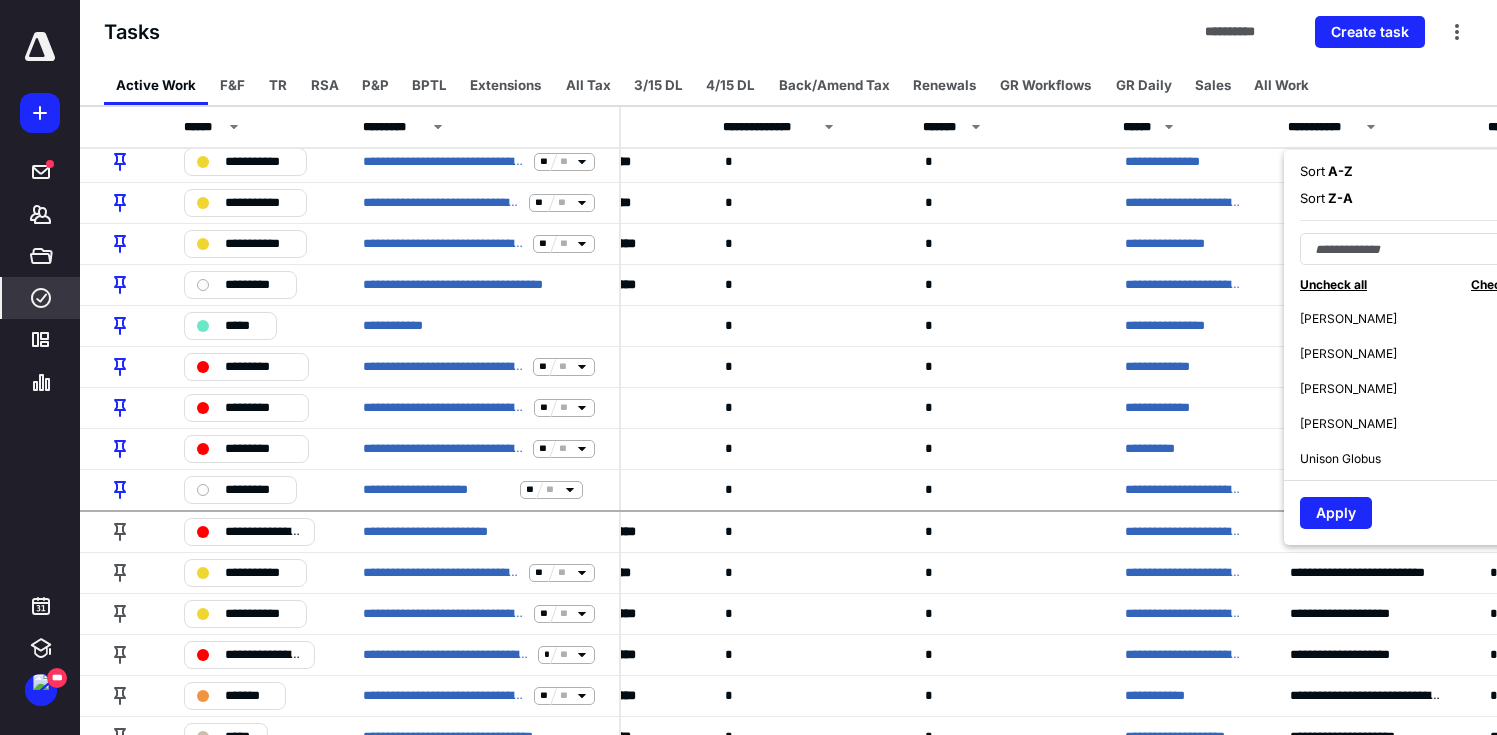 click on "Robin Soto" at bounding box center [1348, 389] 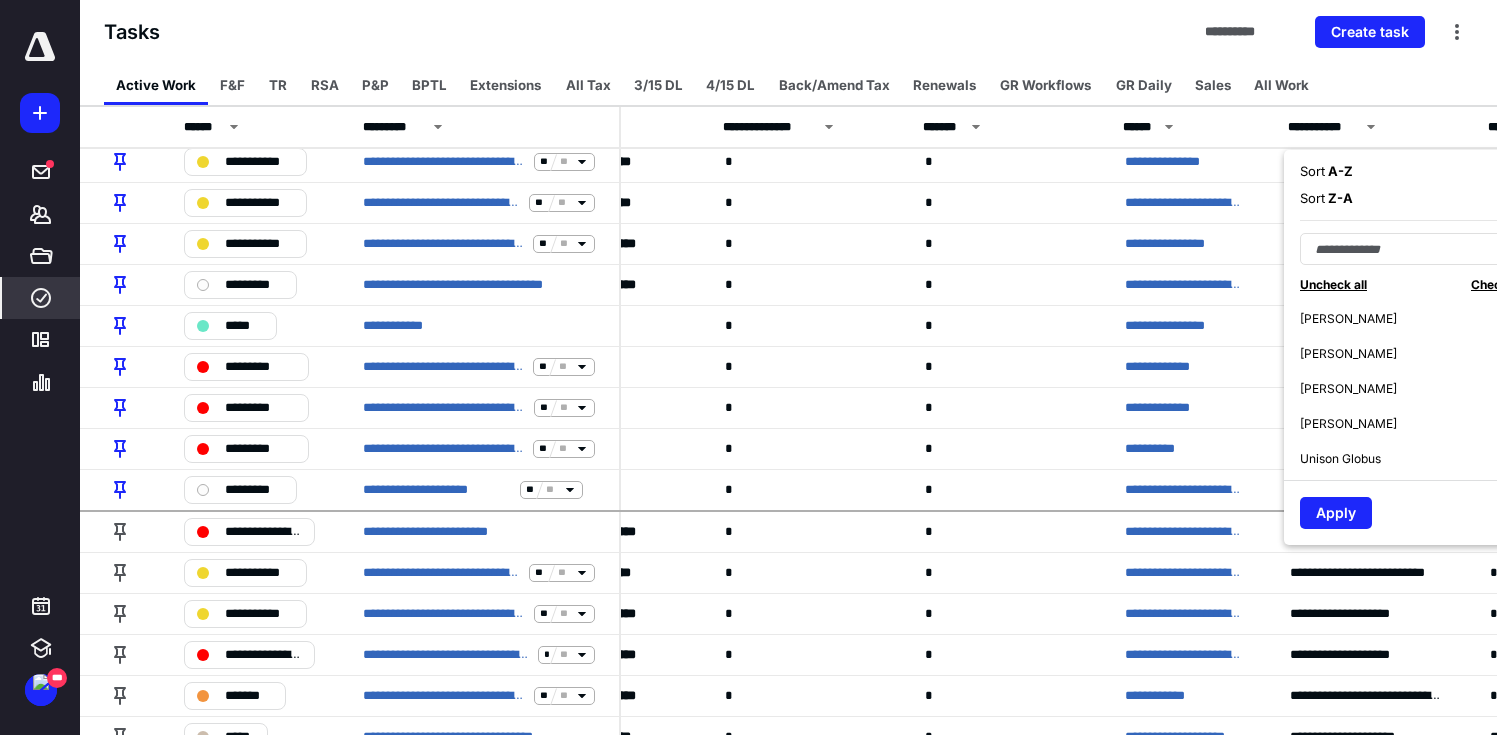 click on "Robin Soto" at bounding box center (1348, 389) 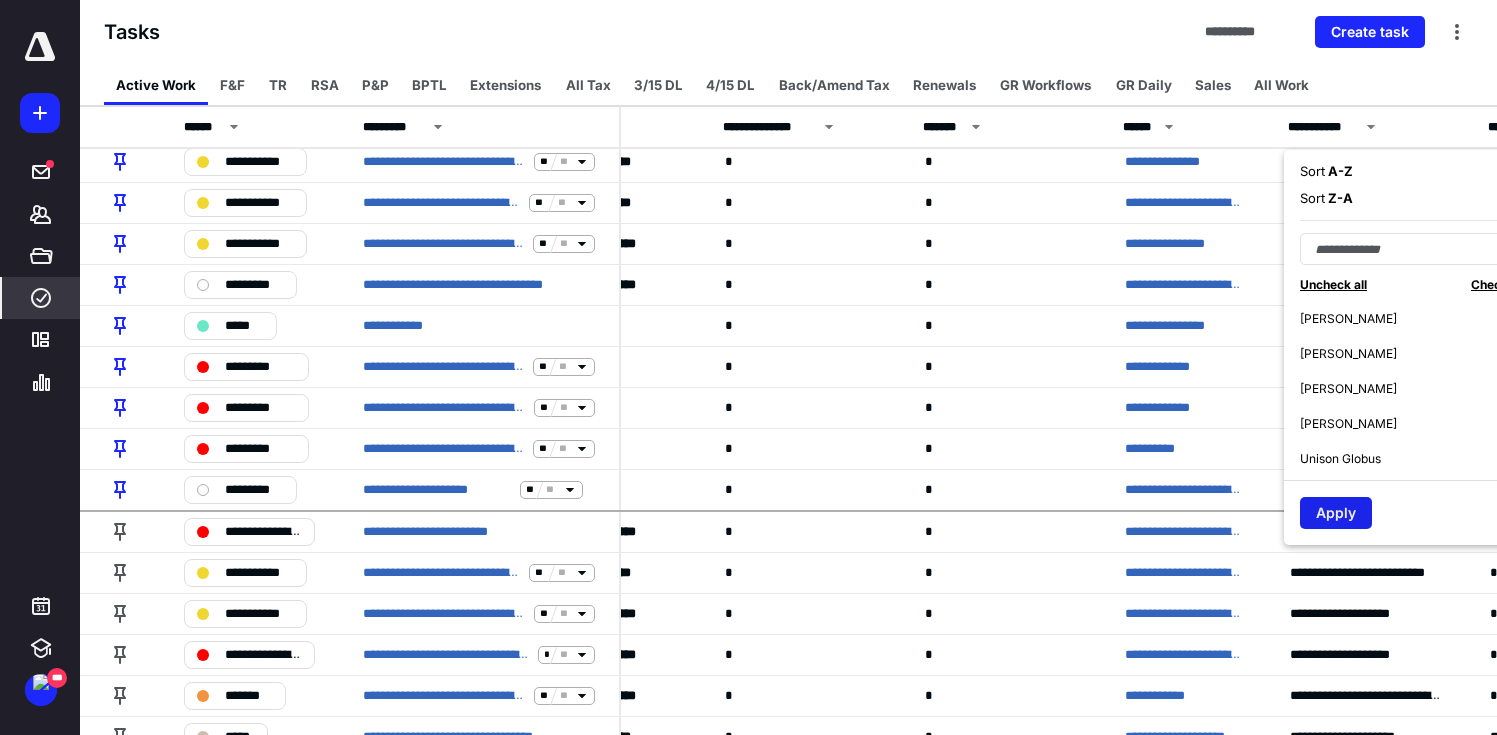 click on "Apply" at bounding box center [1336, 513] 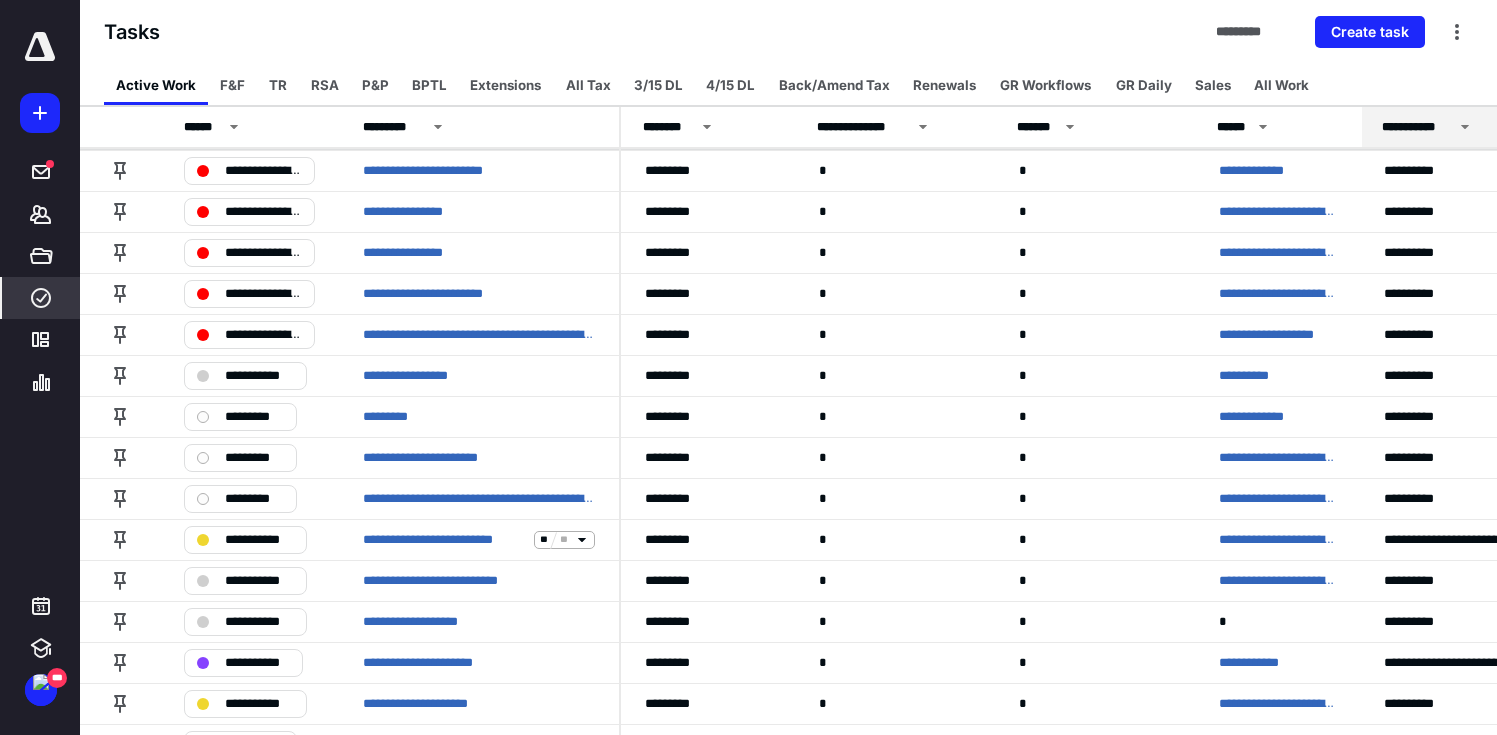 scroll, scrollTop: 1081, scrollLeft: 0, axis: vertical 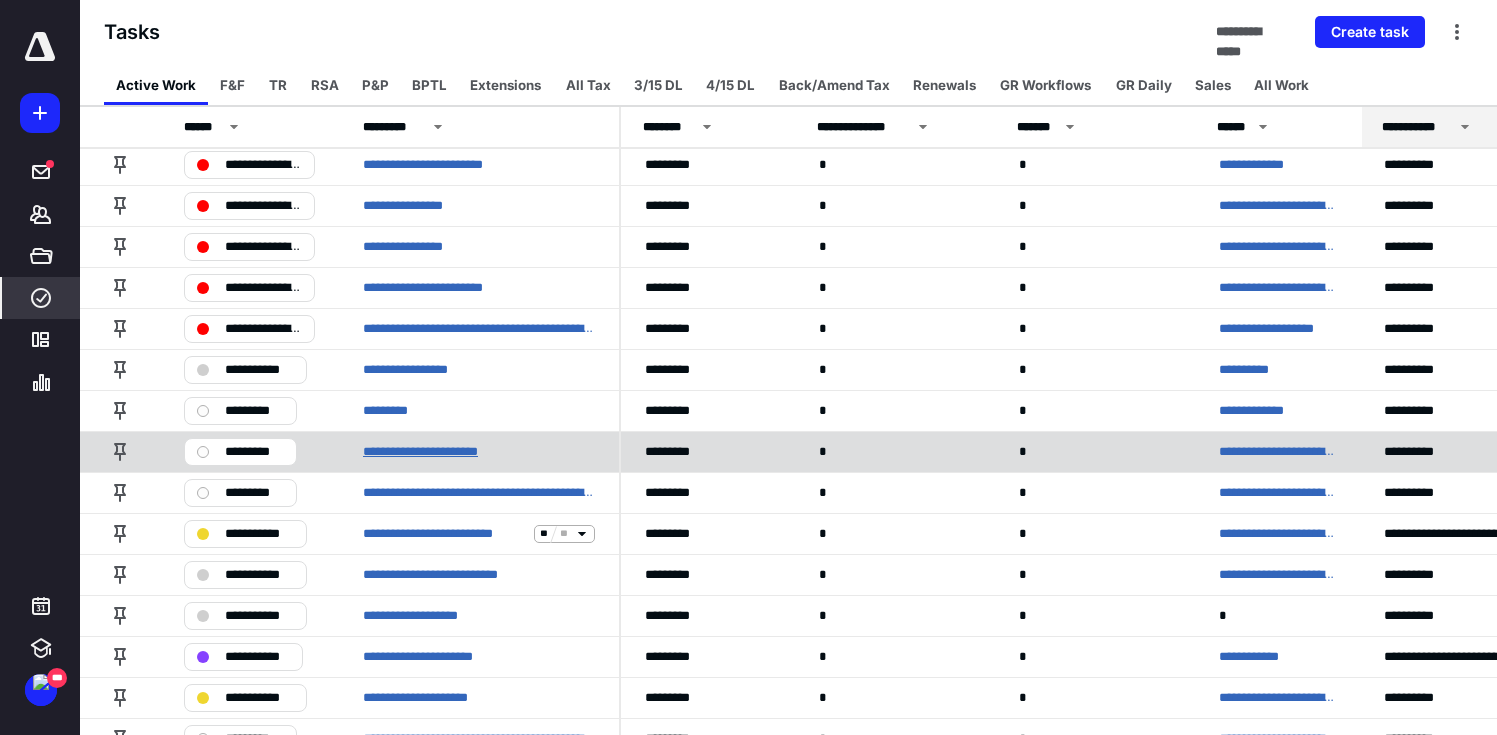 click on "**********" at bounding box center [437, 452] 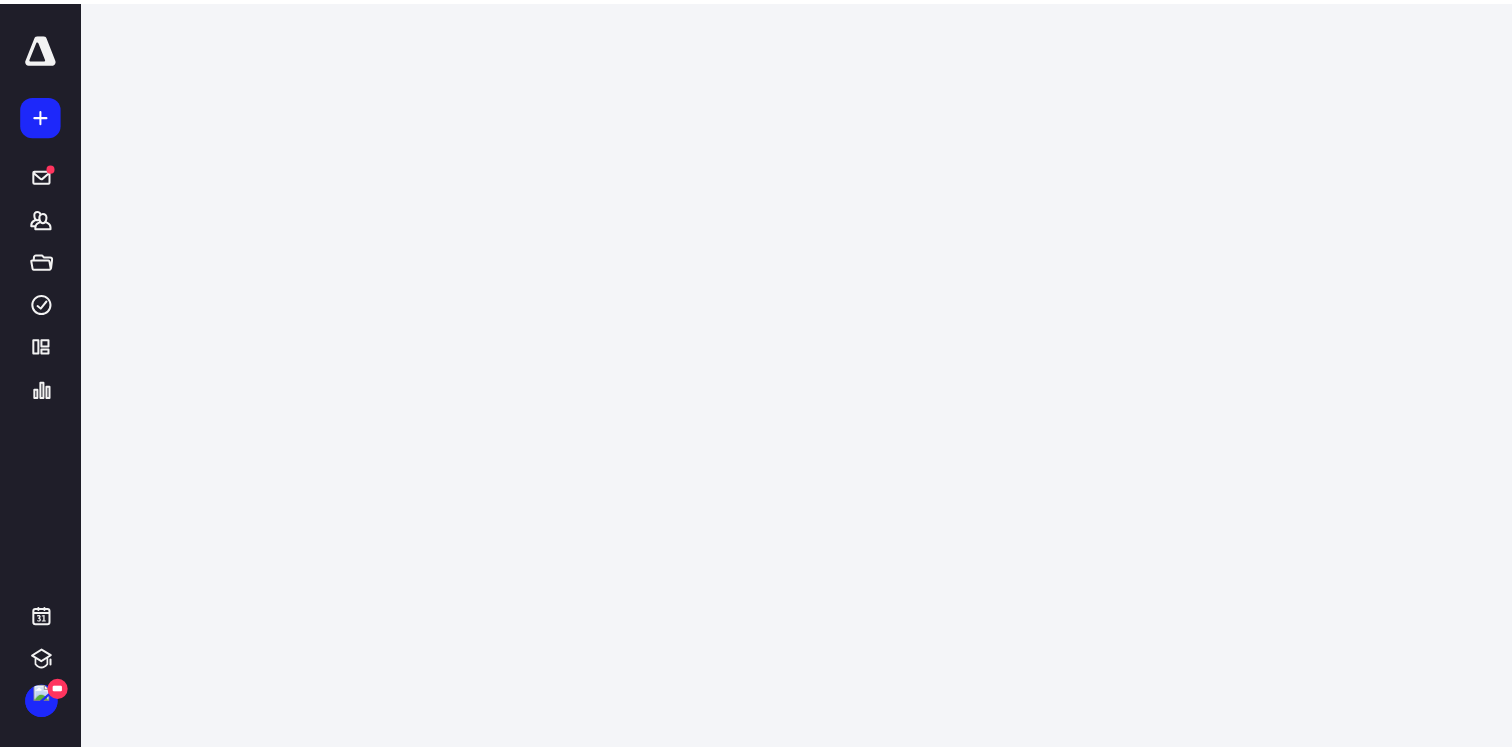scroll, scrollTop: 0, scrollLeft: 0, axis: both 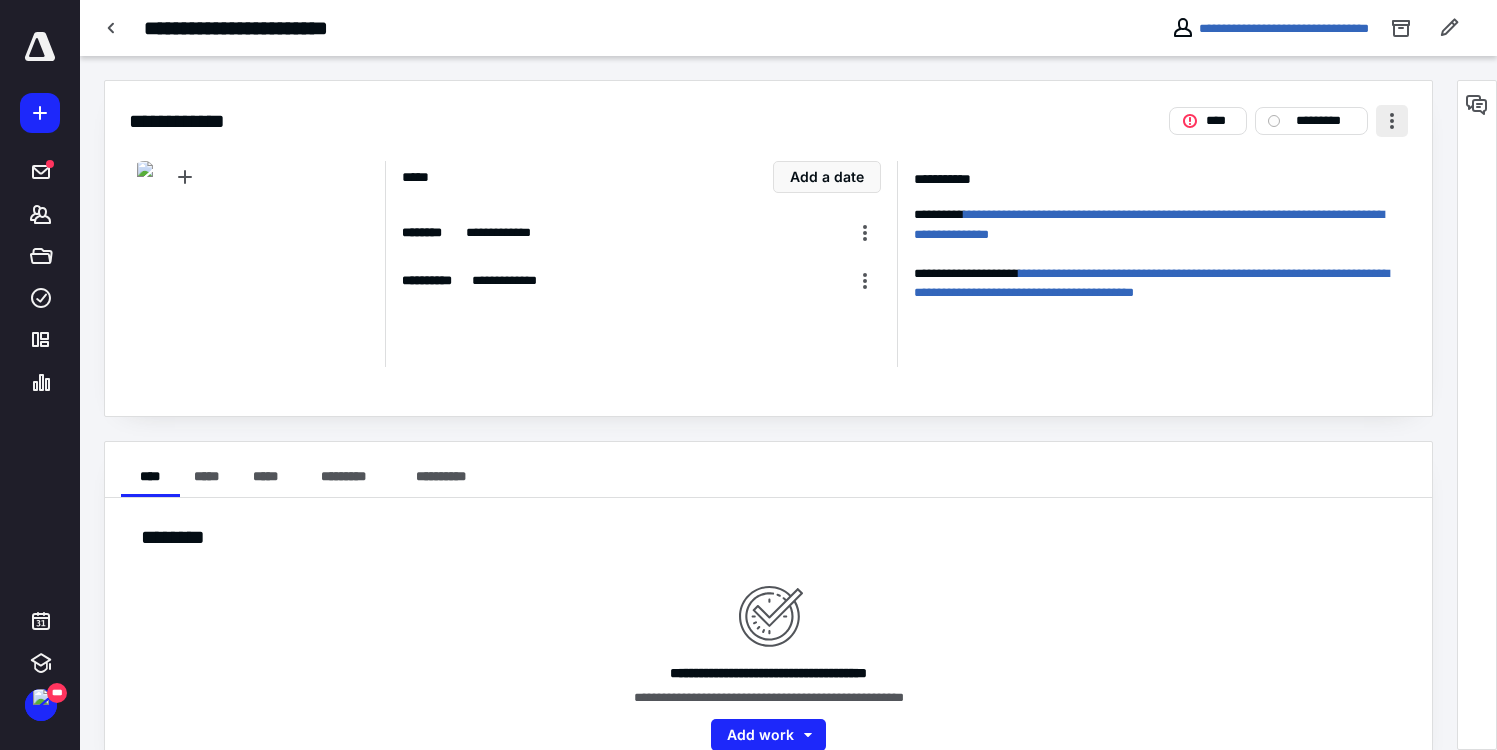 click at bounding box center (1392, 121) 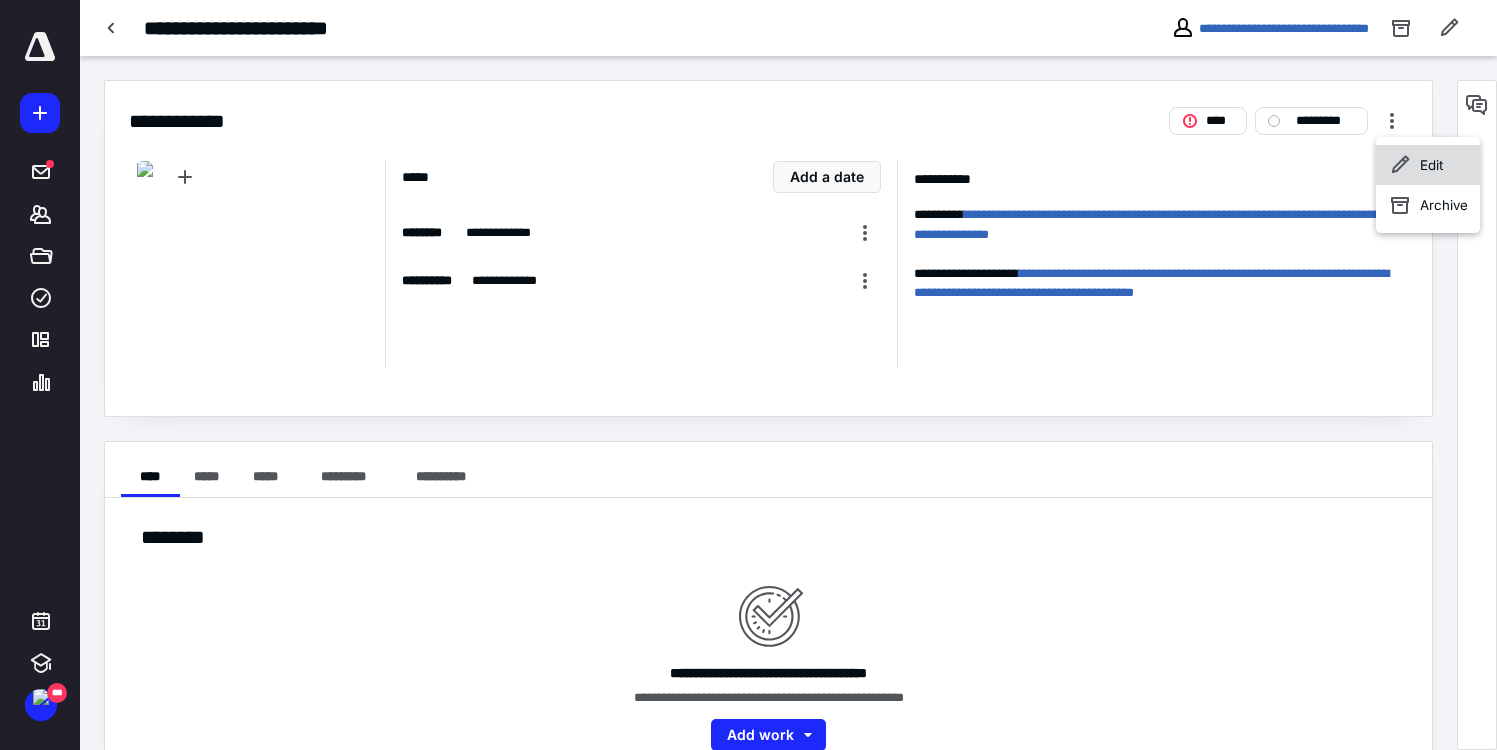 click 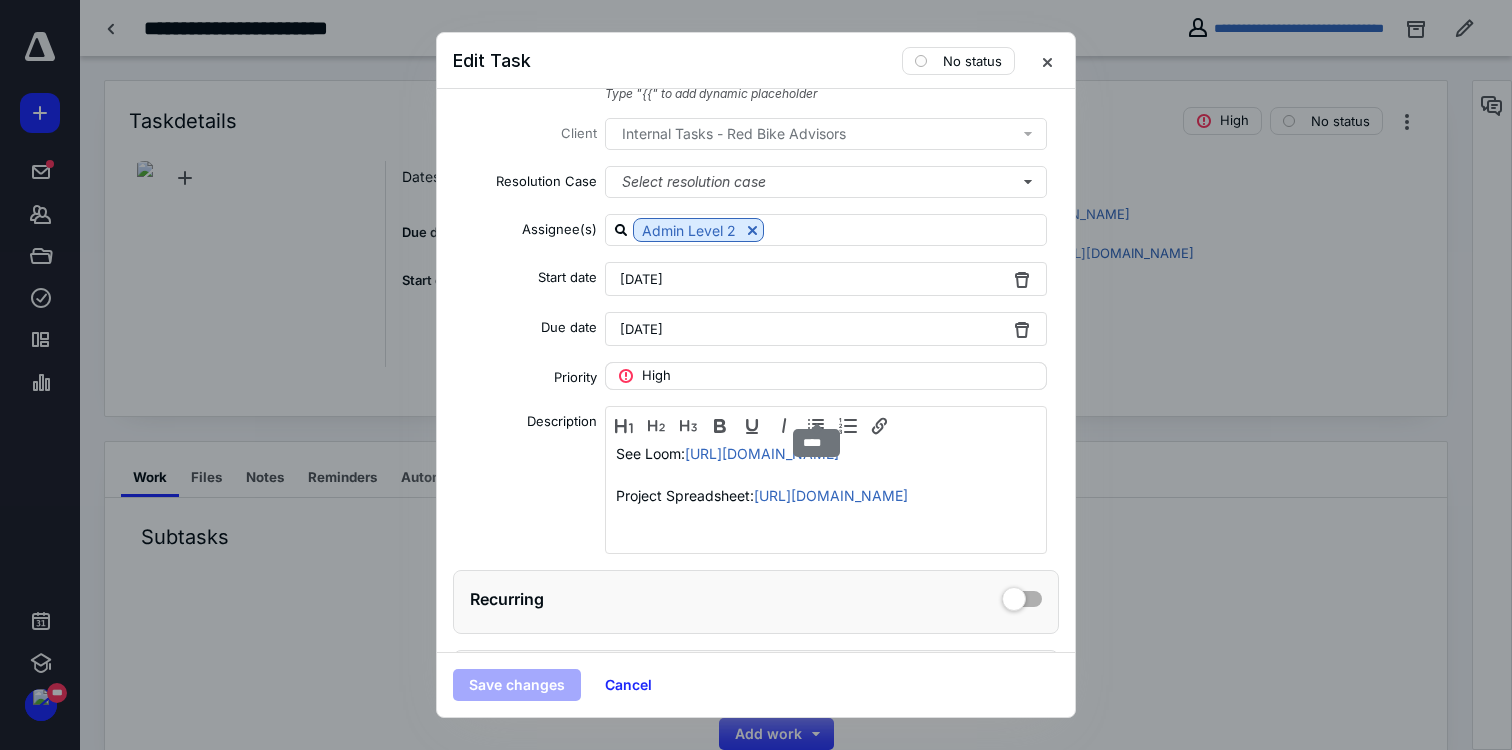 scroll, scrollTop: 90, scrollLeft: 0, axis: vertical 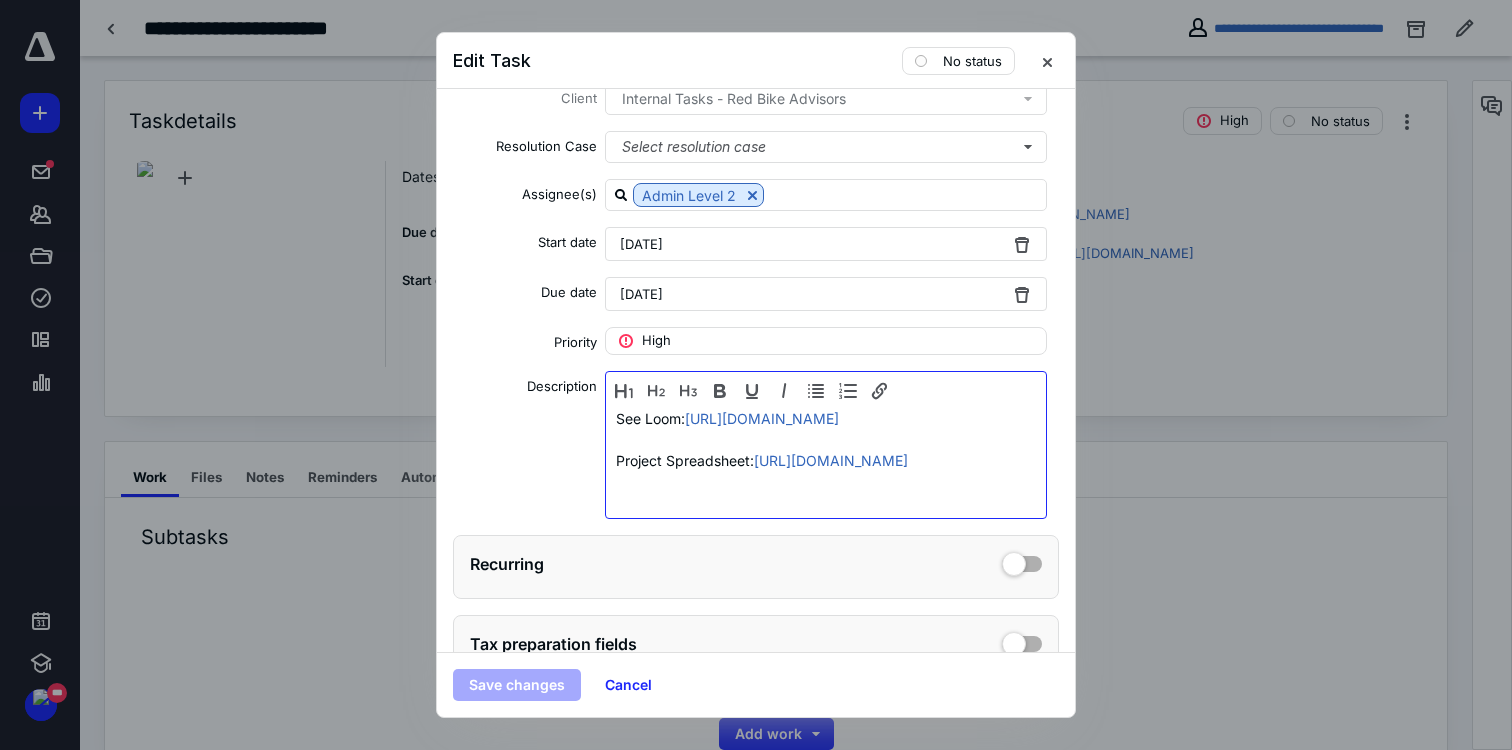 click on "See Loom:  https://www.loom.com/share/4cb2eb5a5845450cb2571721587b1162?sid=5f699351-68f4-48af-8807-01e3c70bd93d Project Spreadsheet:  https://redbikeadvisorsllc.sharepoint.com/:x:/s/RedBikeAdvisors/EXyNTS4UgDhHnHL8QsrsKQoBzkY52Qm1WBIEnBr1Ln8U1Q?e=SMVnPV" at bounding box center (826, 460) 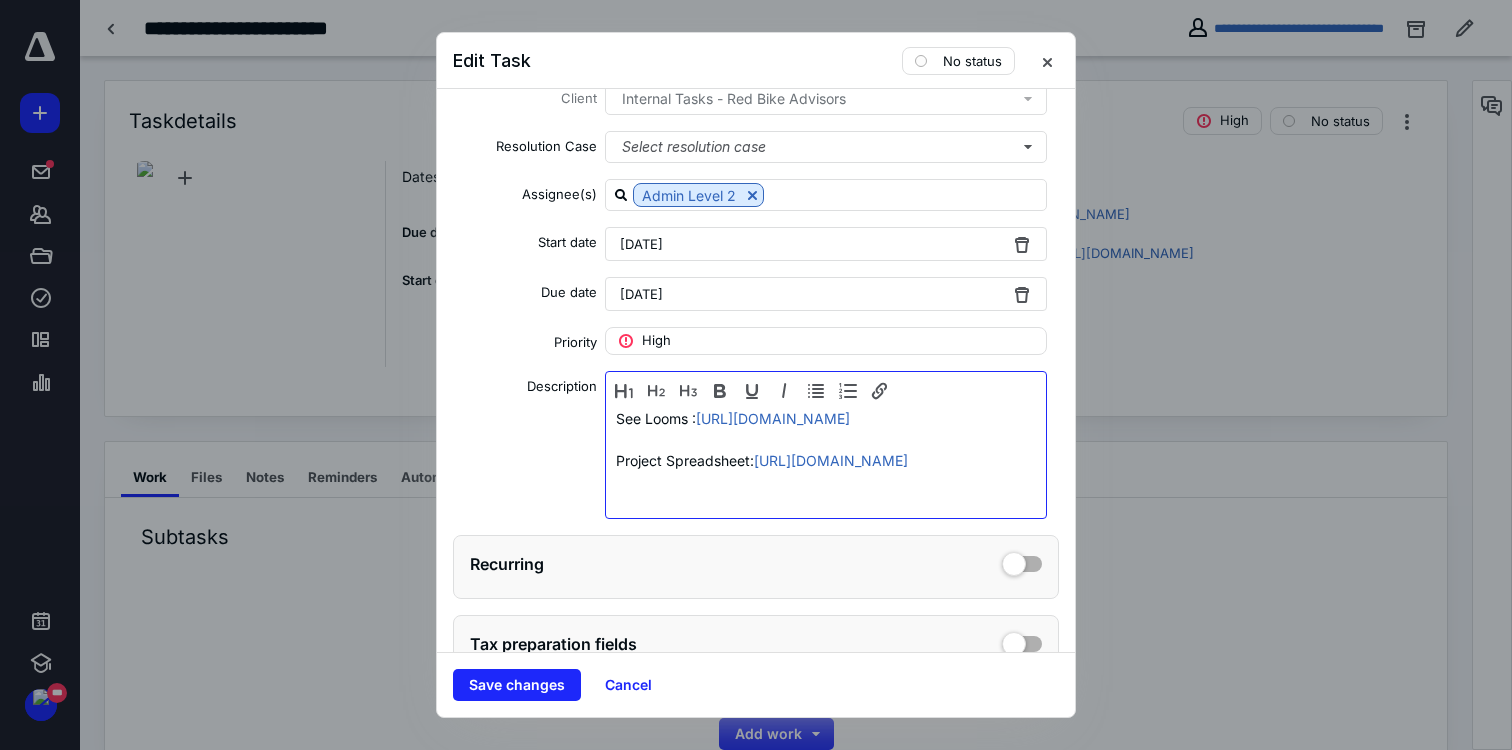 click on "See Looms :  https://www.loom.com/share/4cb2eb5a5845450cb2571721587b1162?sid=5f699351-68f4-48af-8807-01e3c70bd93d Project Spreadsheet:  https://redbikeadvisorsllc.sharepoint.com/:x:/s/RedBikeAdvisors/EXyNTS4UgDhHnHL8QsrsKQoBzkY52Qm1WBIEnBr1Ln8U1Q?e=SMVnPV" at bounding box center [826, 460] 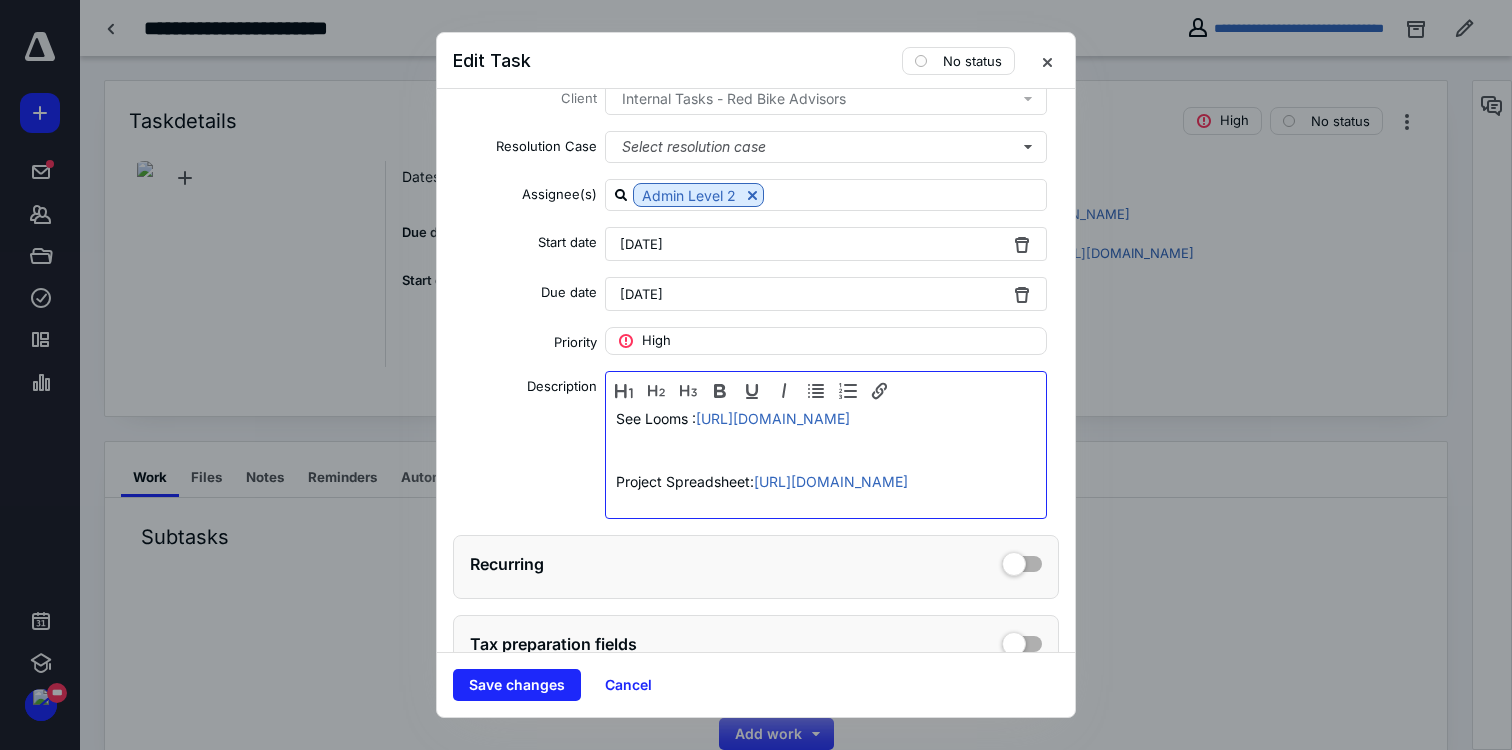 scroll, scrollTop: 20, scrollLeft: 0, axis: vertical 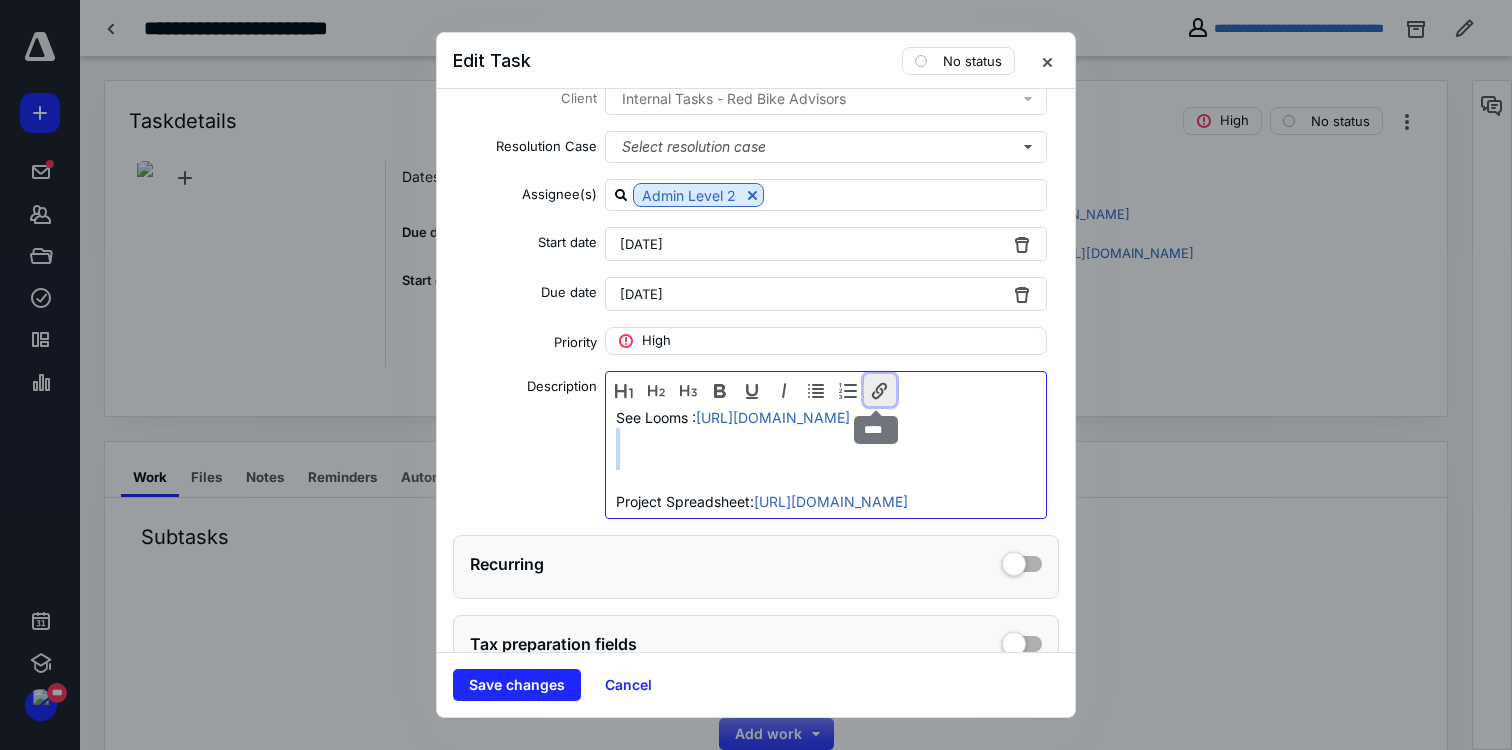 click at bounding box center (880, 390) 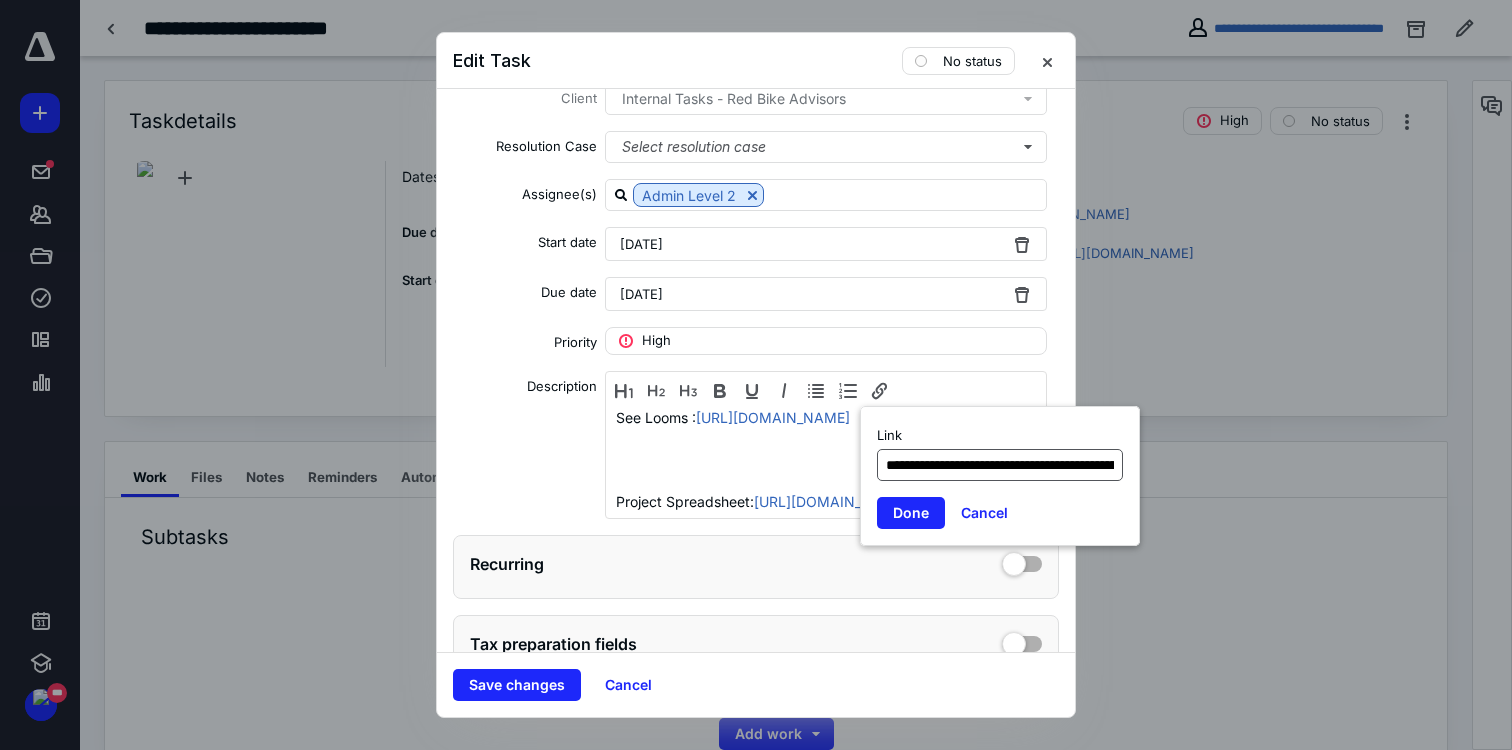 scroll, scrollTop: 0, scrollLeft: 552, axis: horizontal 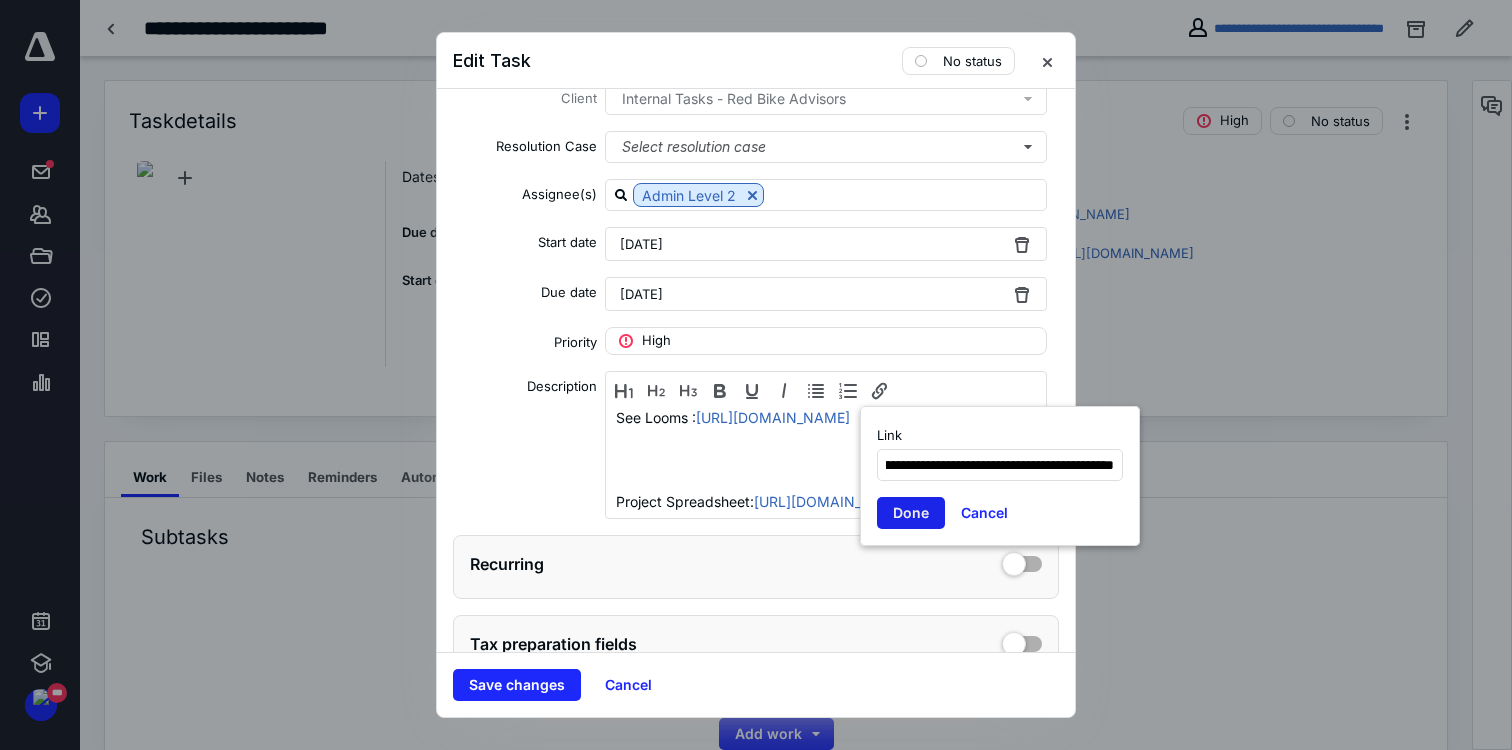 type on "**********" 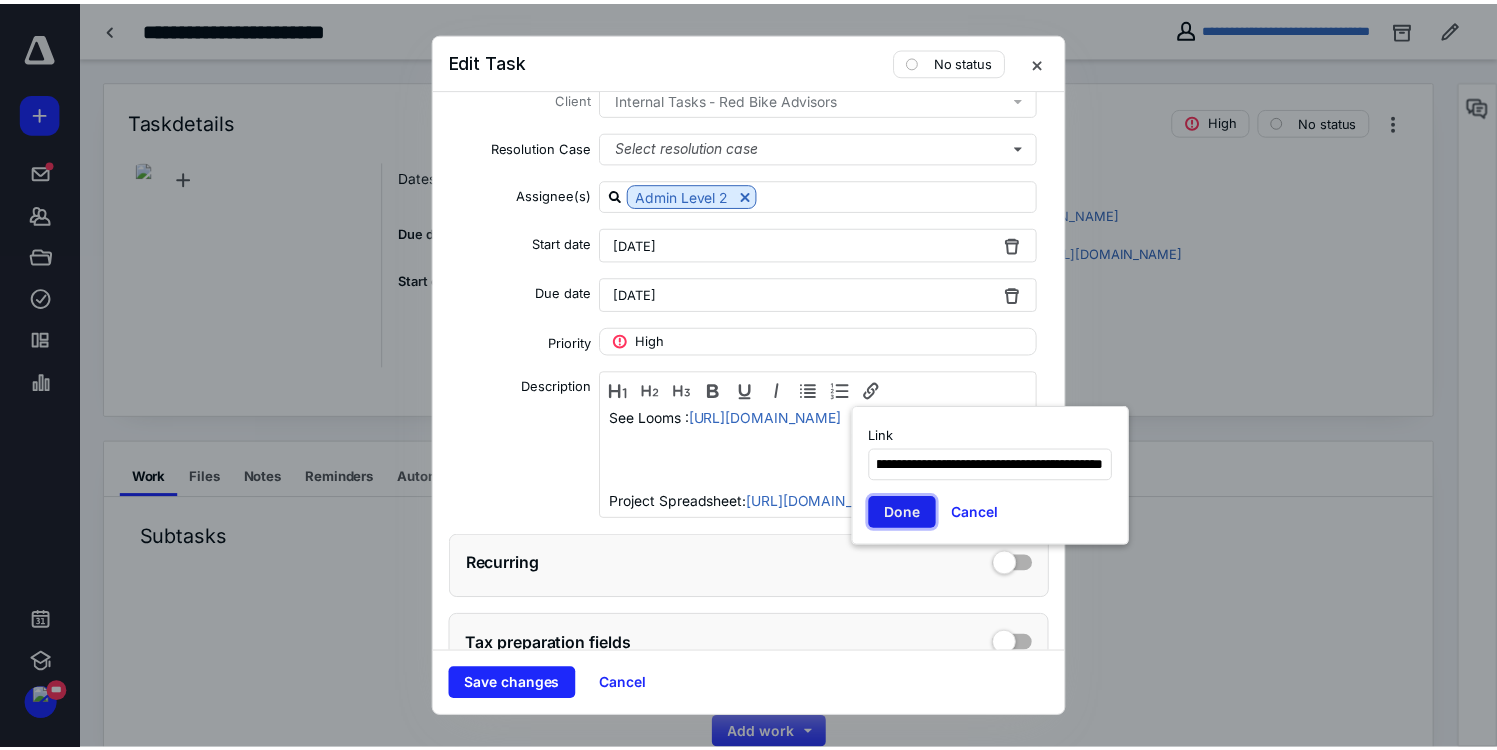 scroll, scrollTop: 0, scrollLeft: 0, axis: both 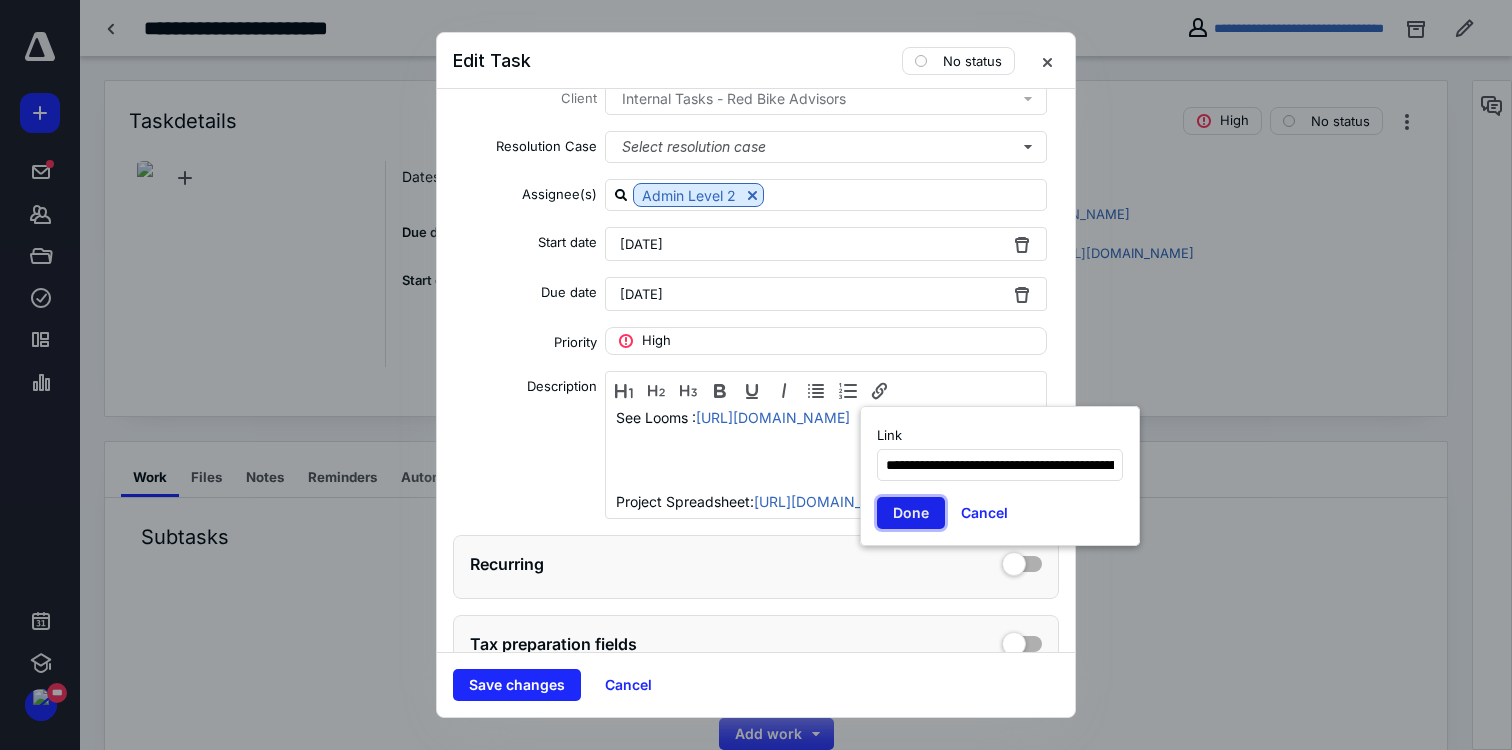 click on "Done" at bounding box center (911, 513) 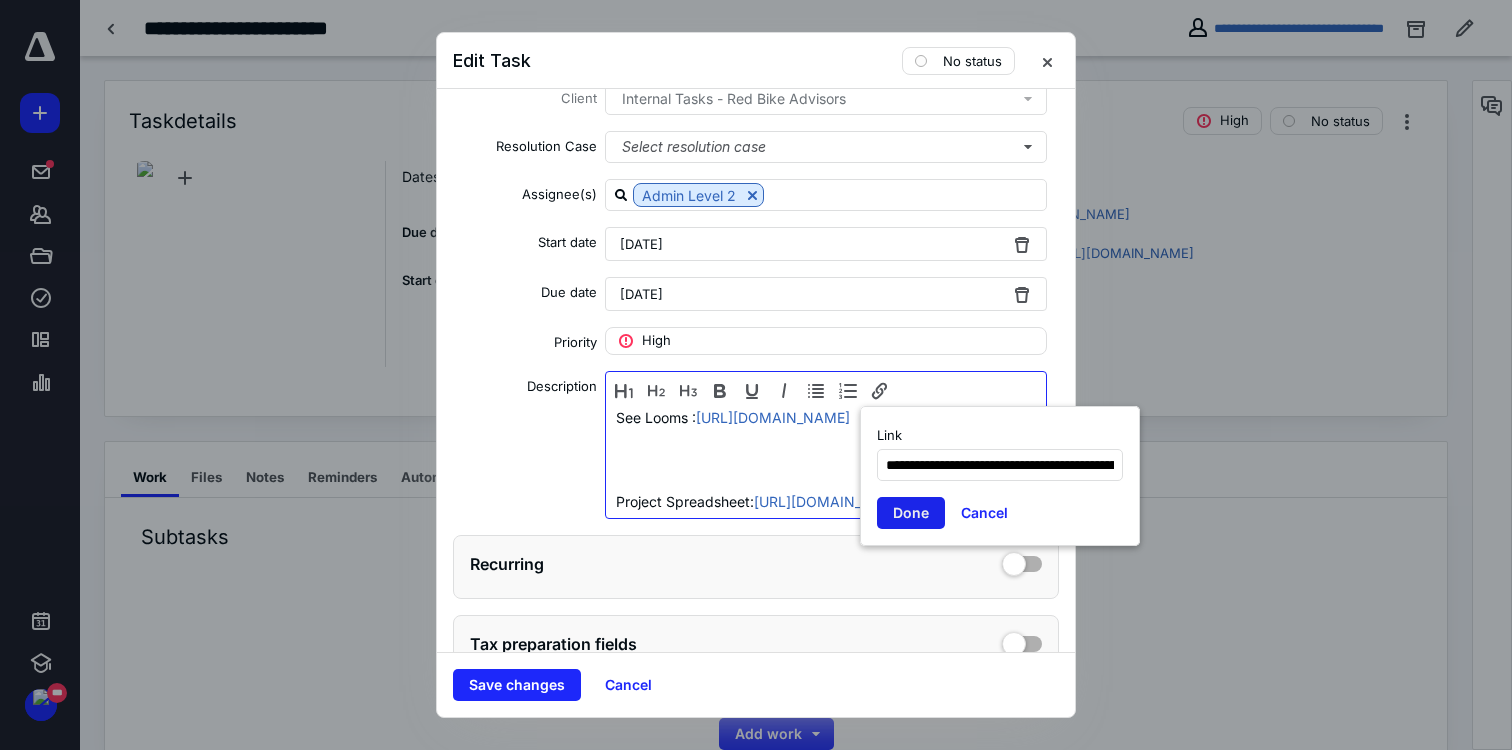 type 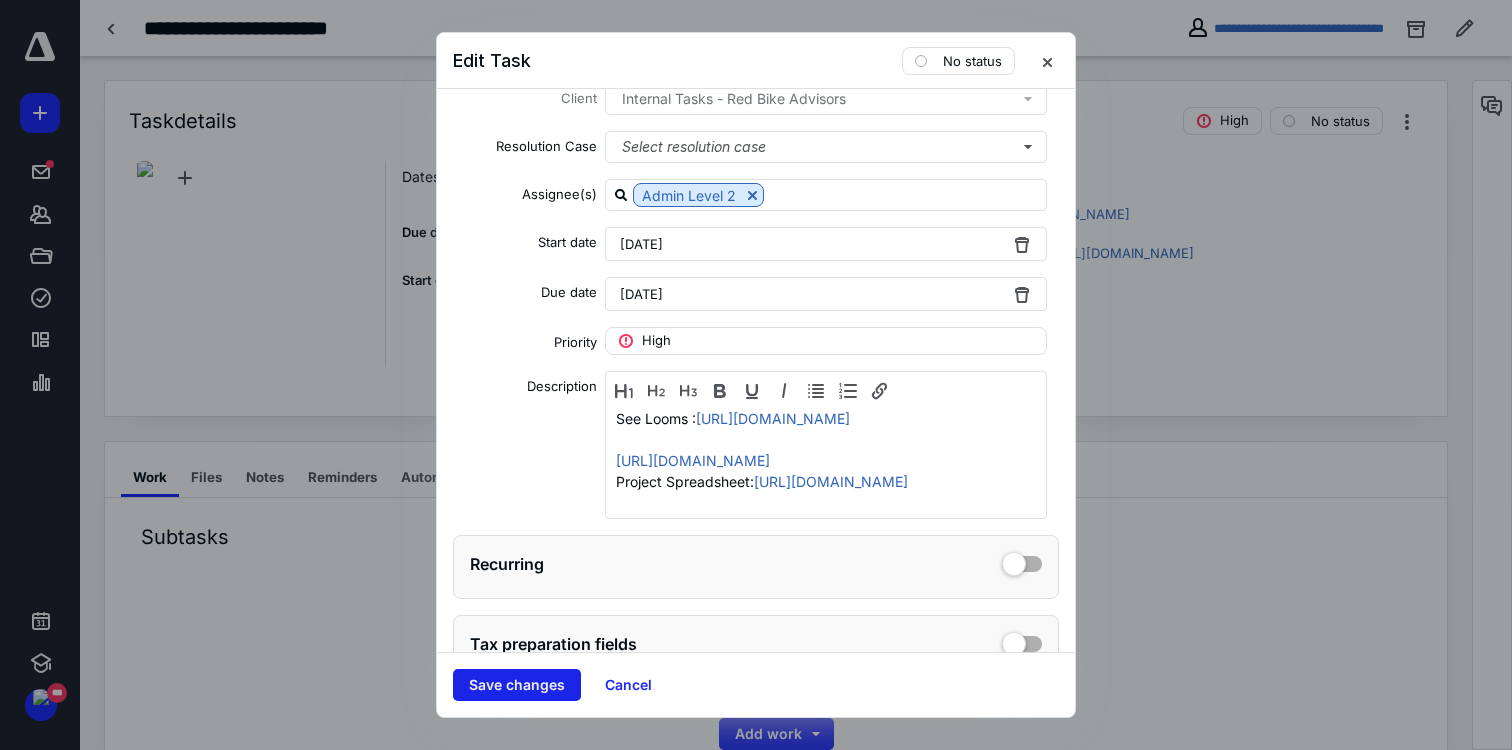 click on "Save changes" at bounding box center (517, 685) 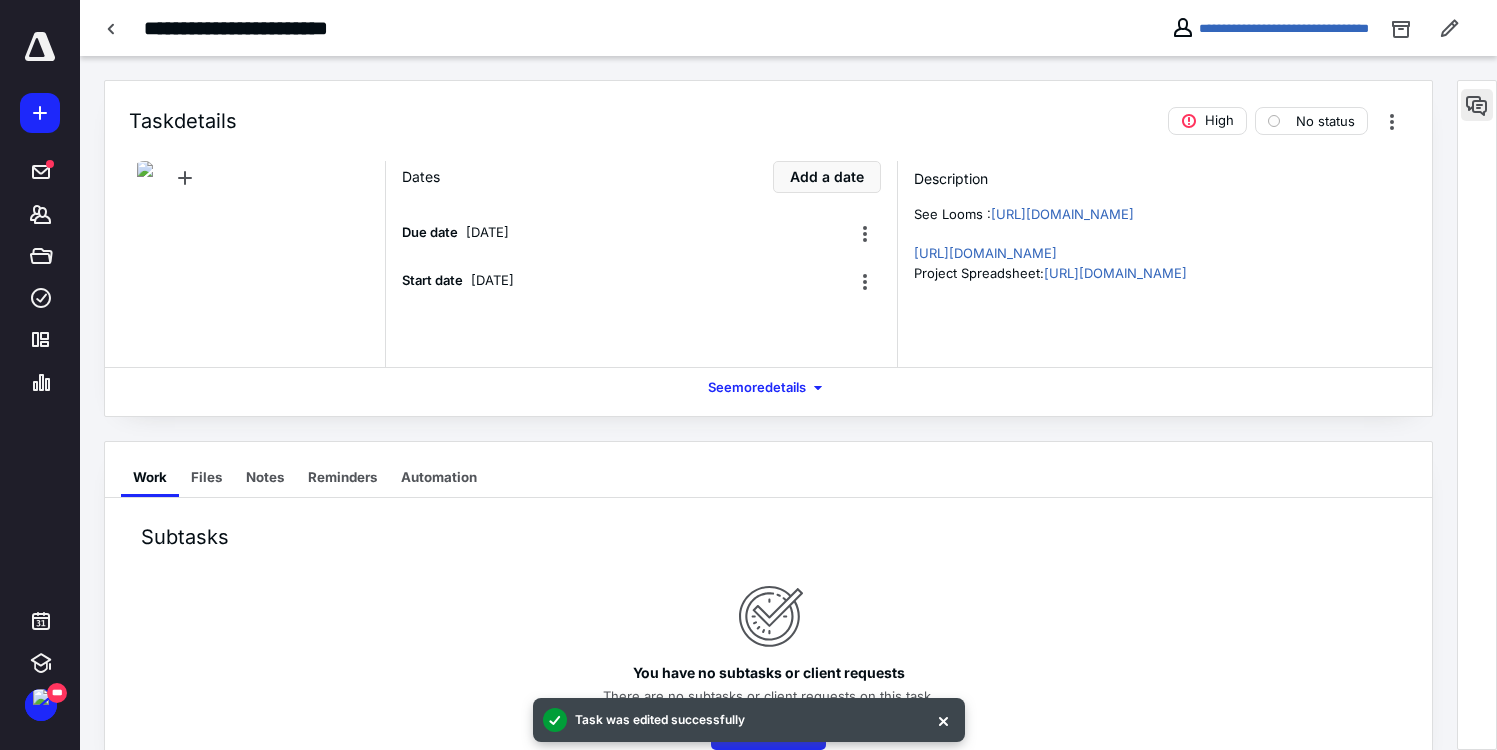 click at bounding box center (1477, 105) 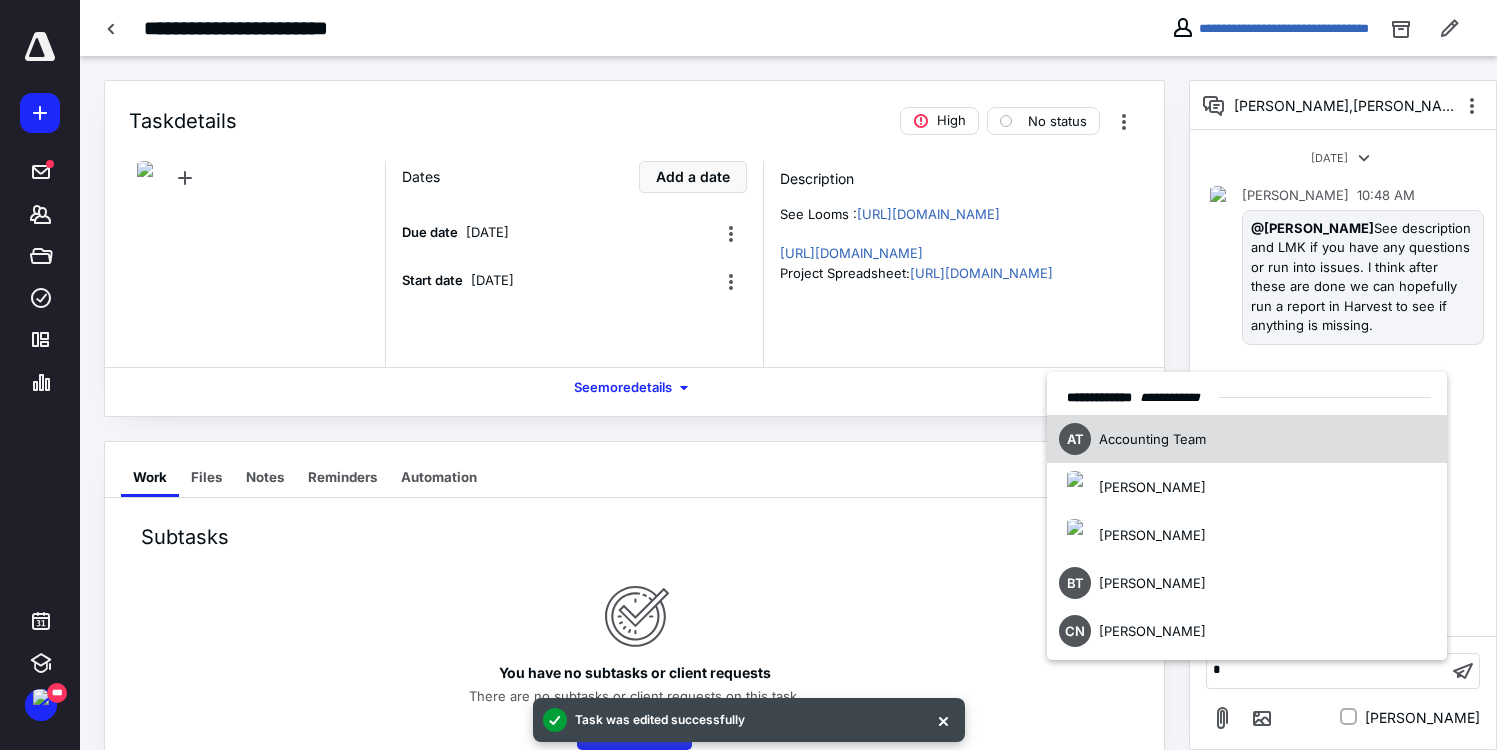 type 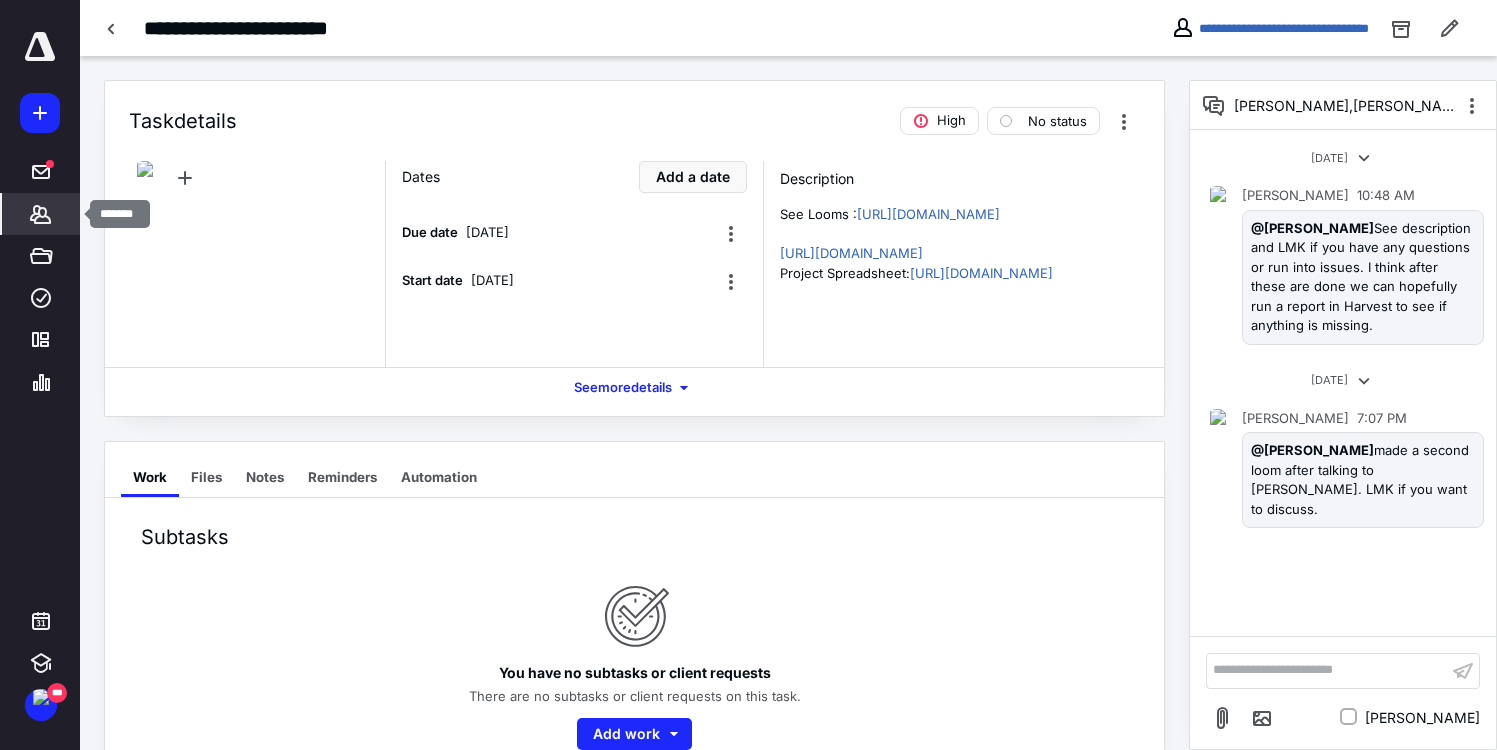 click 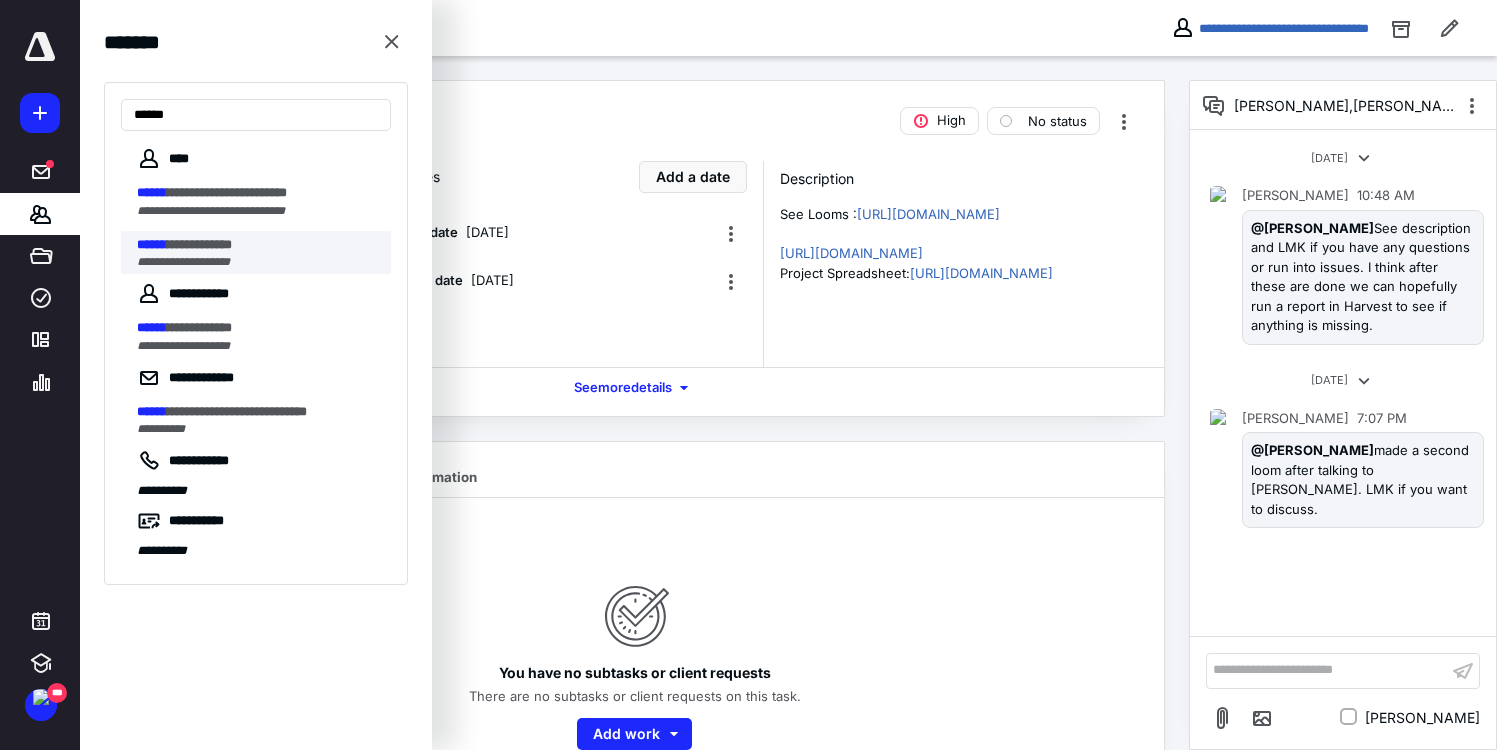 type on "******" 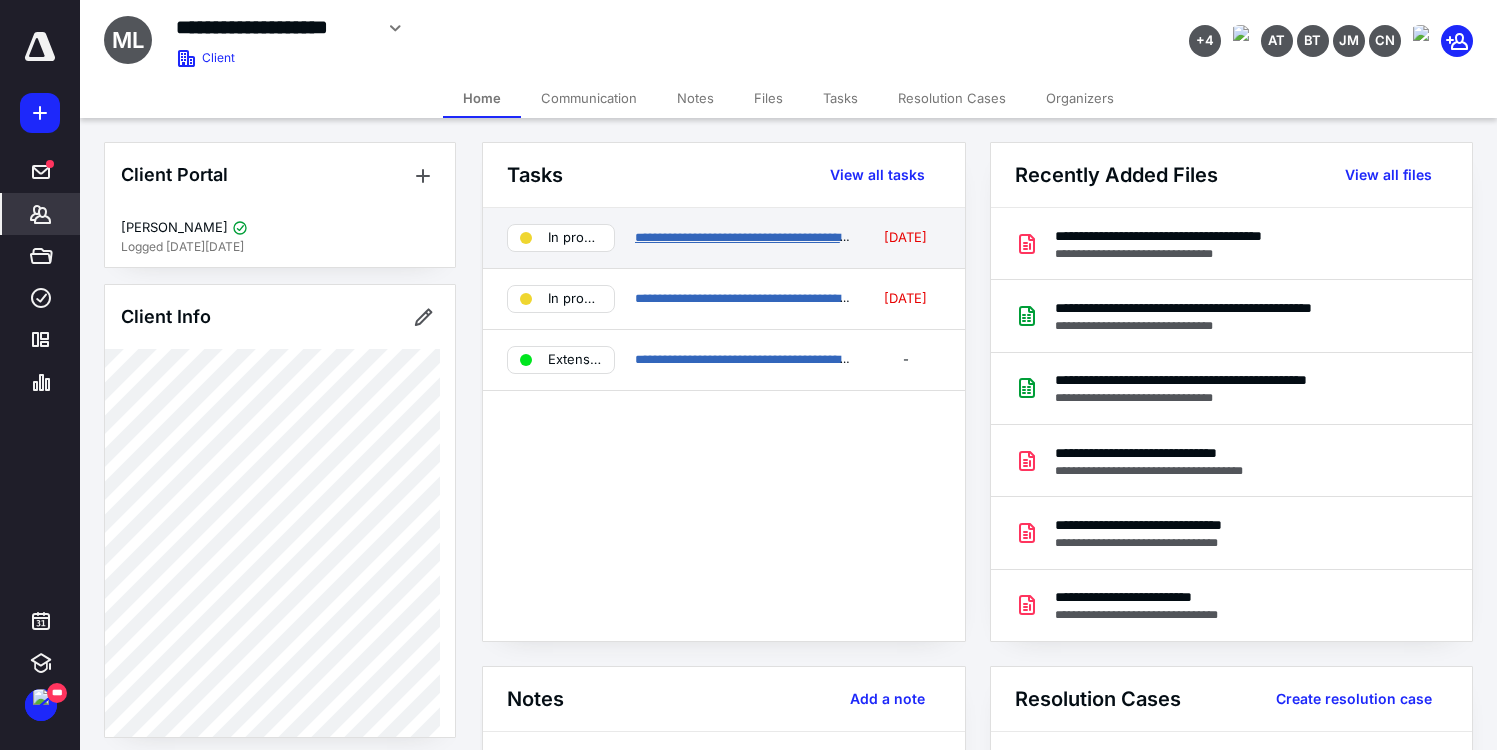 click on "**********" at bounding box center [840, 237] 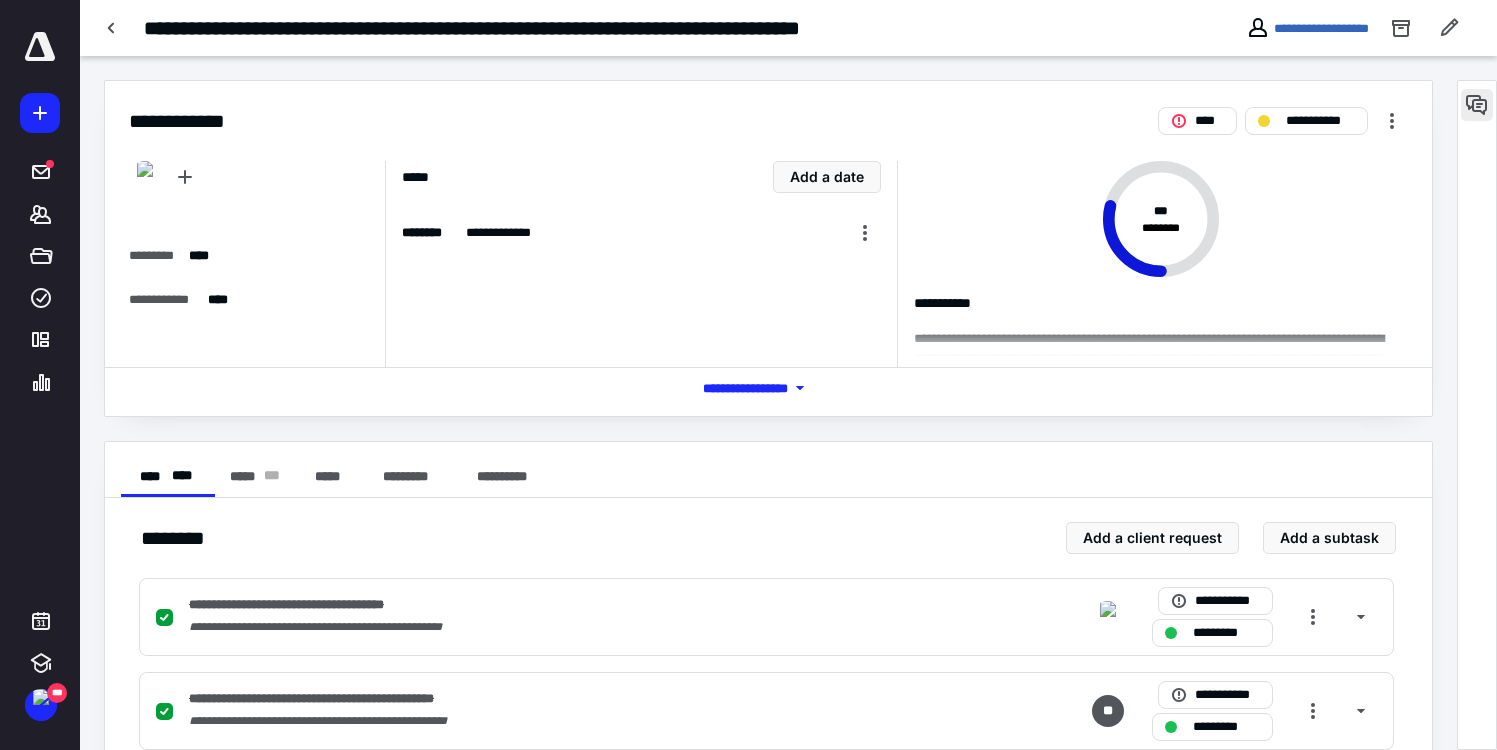 click at bounding box center (1477, 105) 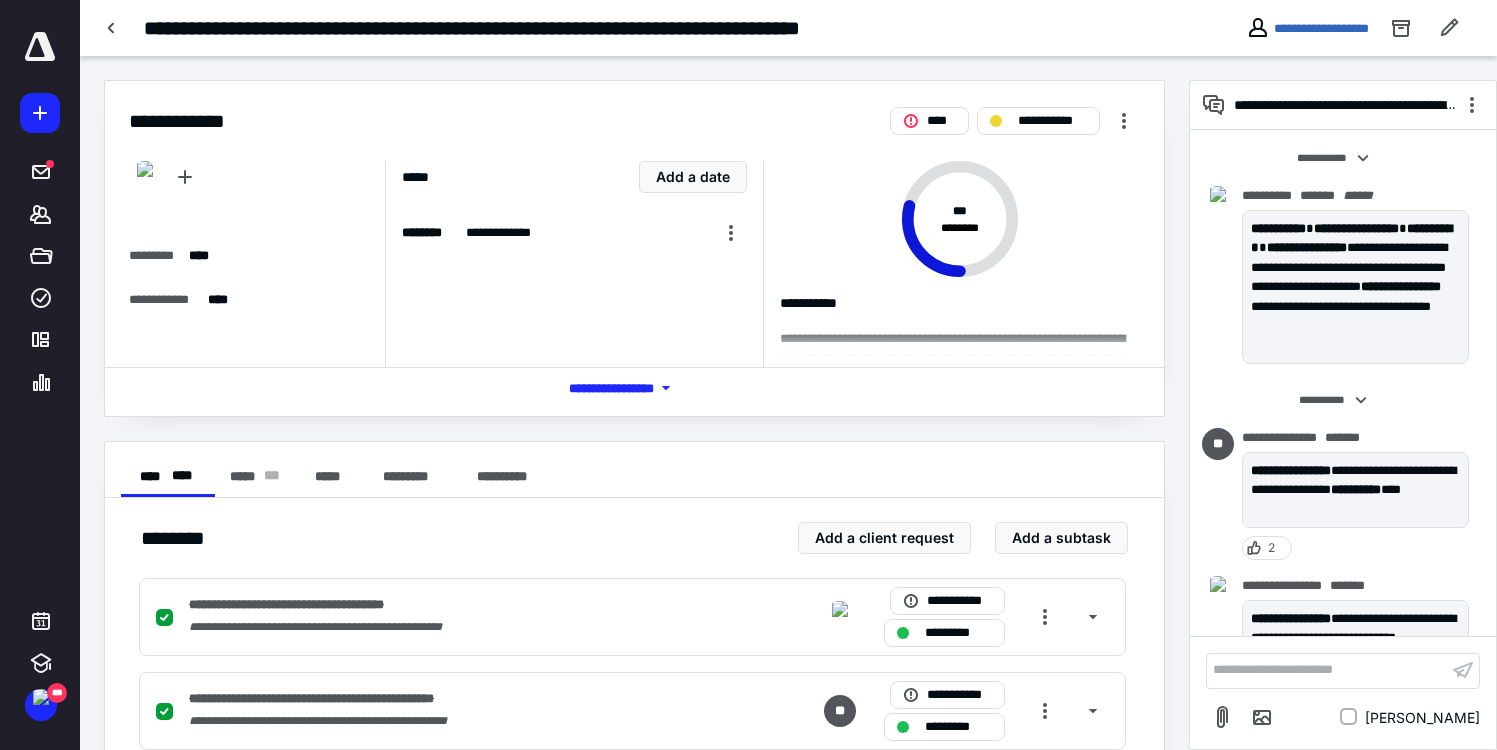 scroll, scrollTop: 779, scrollLeft: 0, axis: vertical 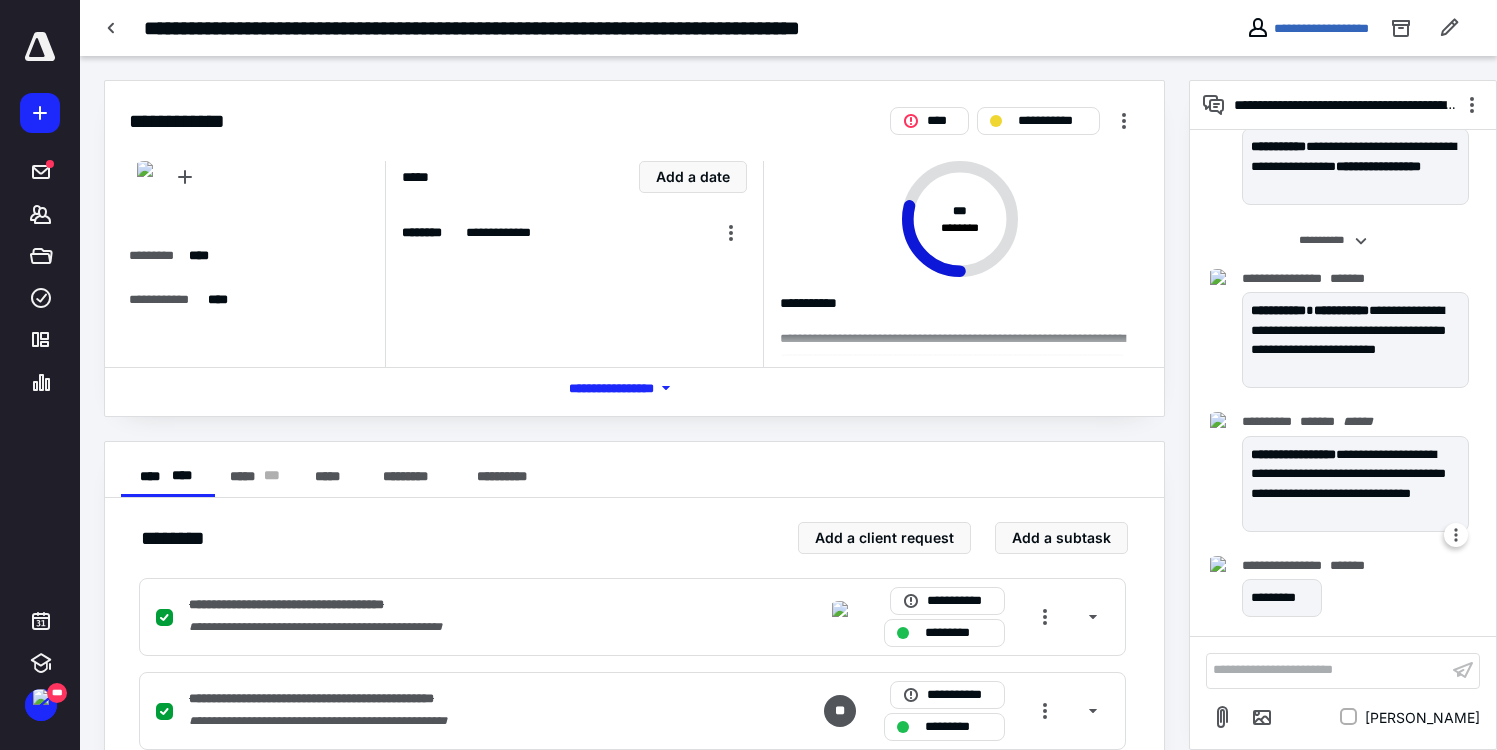click on "**********" at bounding box center (1355, 484) 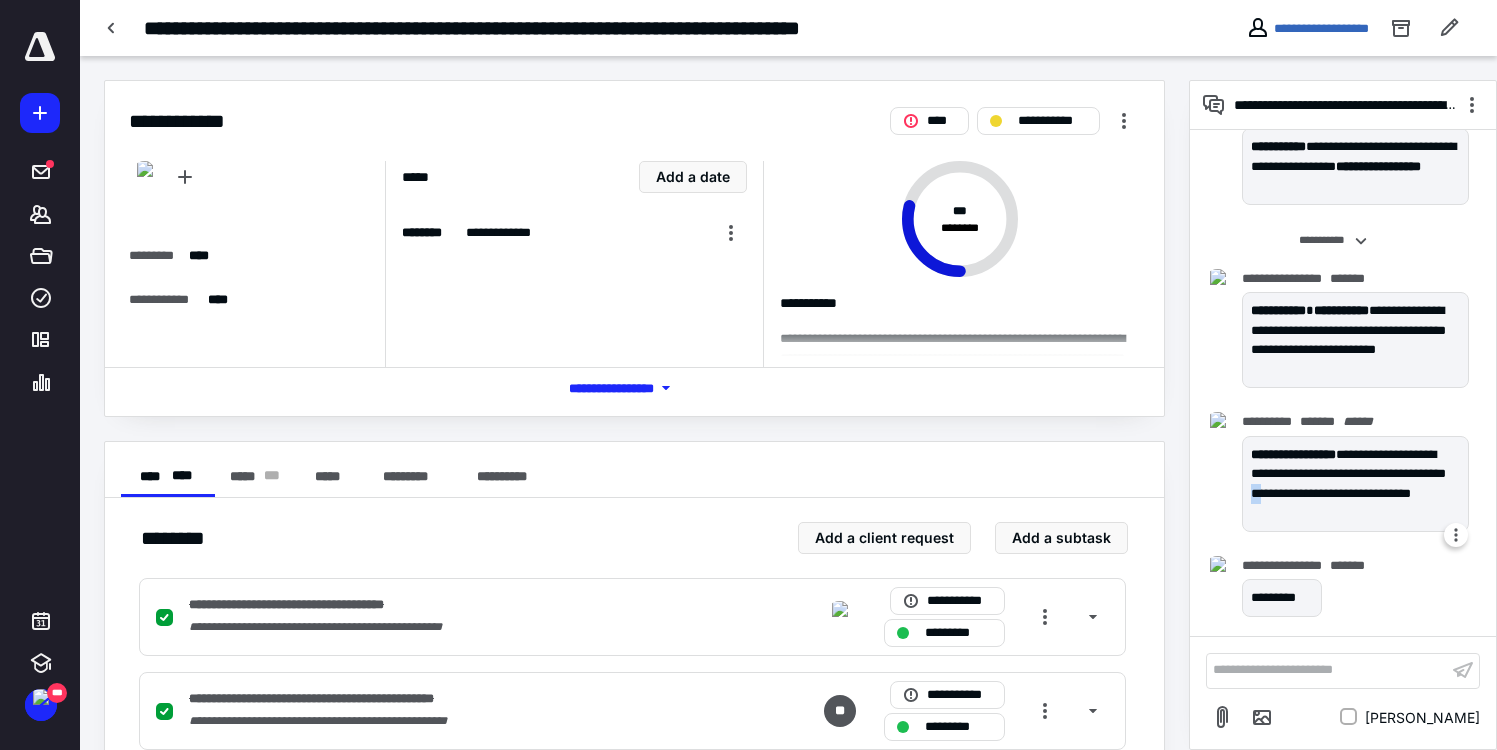 click on "**********" at bounding box center (1355, 484) 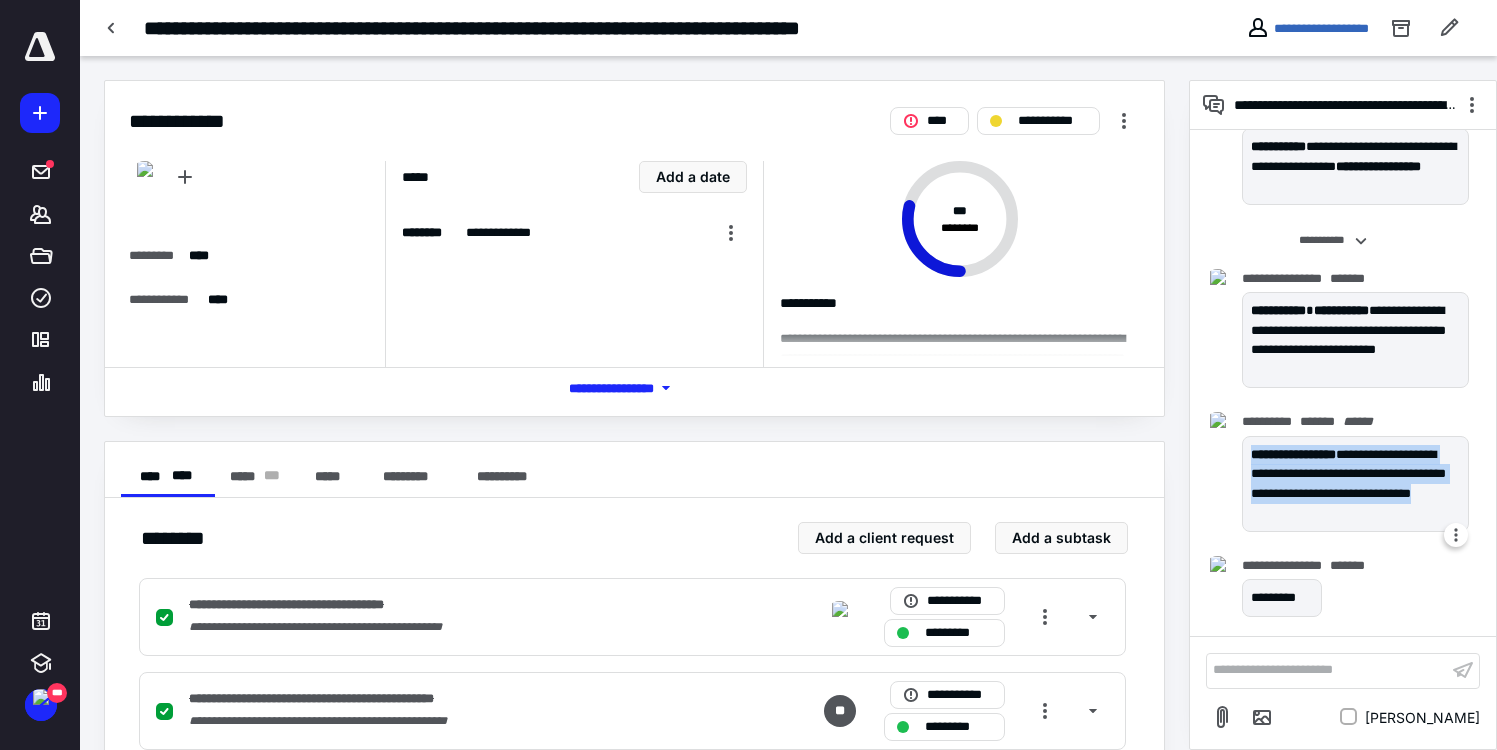 click on "**********" at bounding box center [1355, 484] 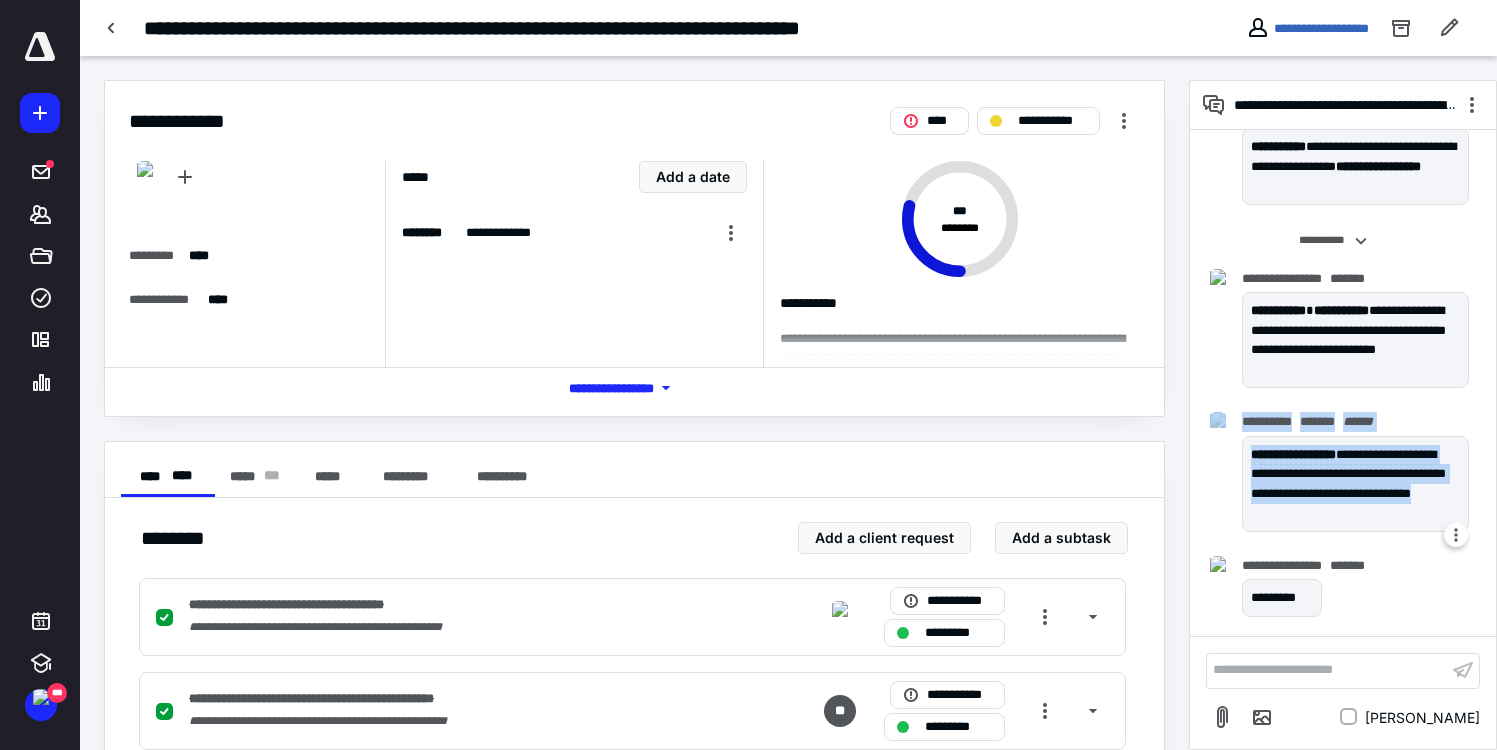 drag, startPoint x: 1385, startPoint y: 513, endPoint x: 1236, endPoint y: 451, distance: 161.38463 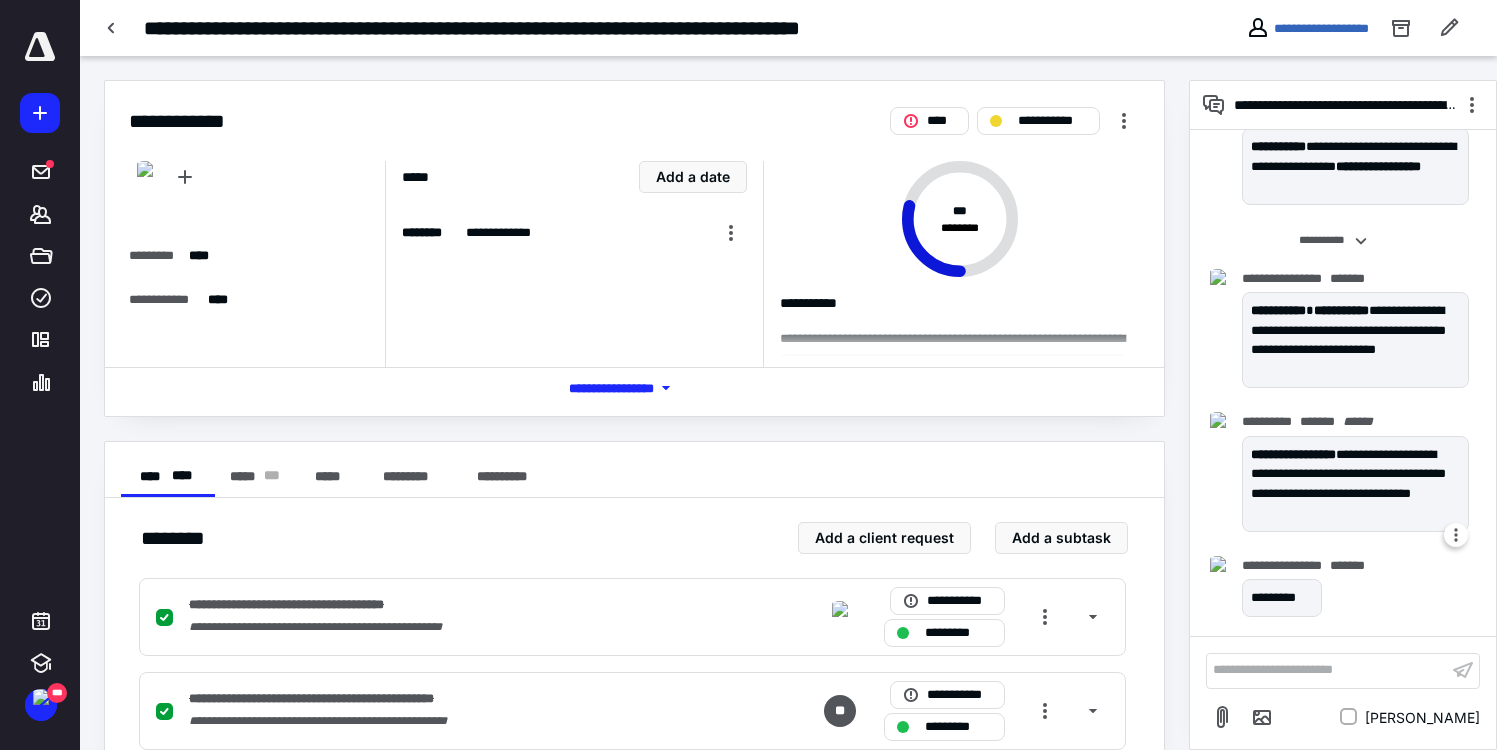 click on "**********" at bounding box center [1355, 484] 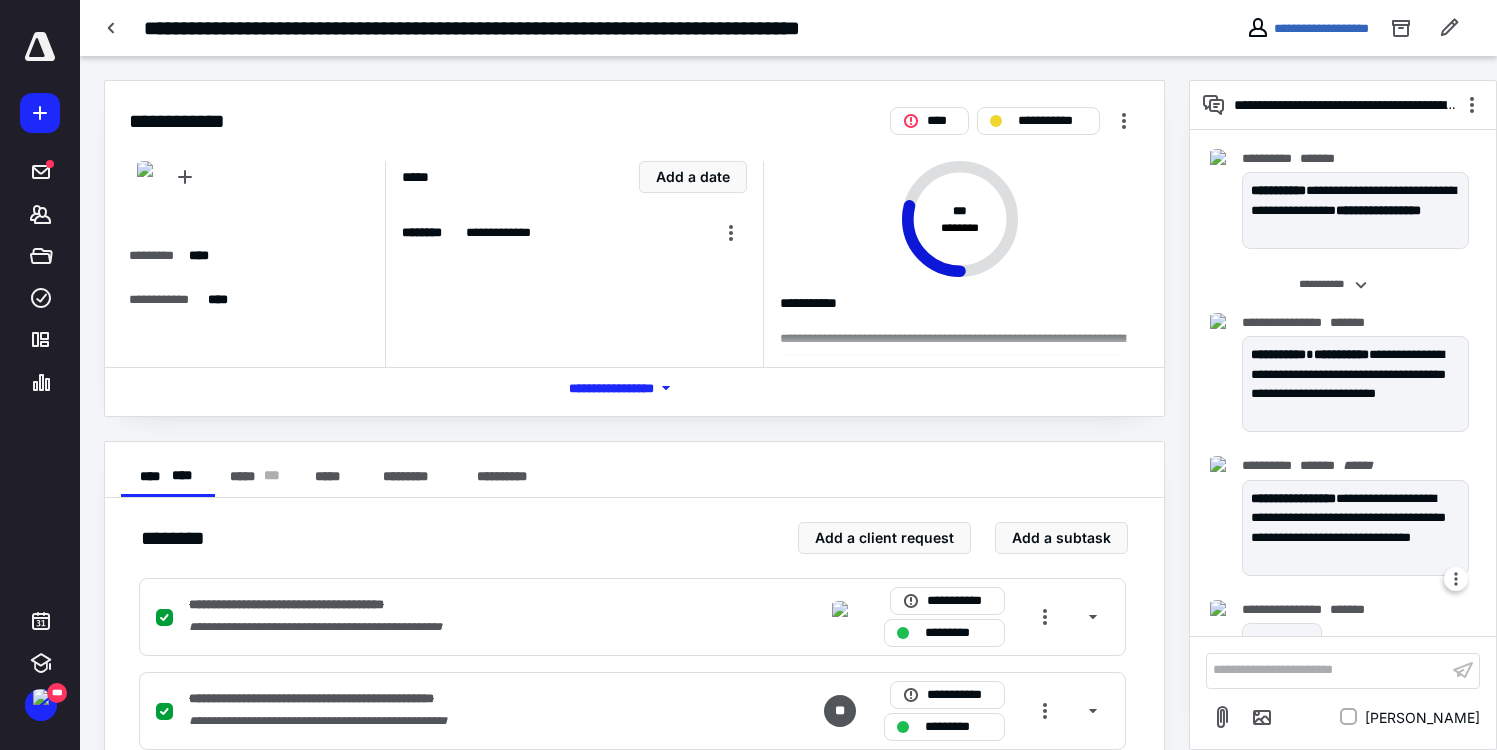 scroll, scrollTop: 779, scrollLeft: 0, axis: vertical 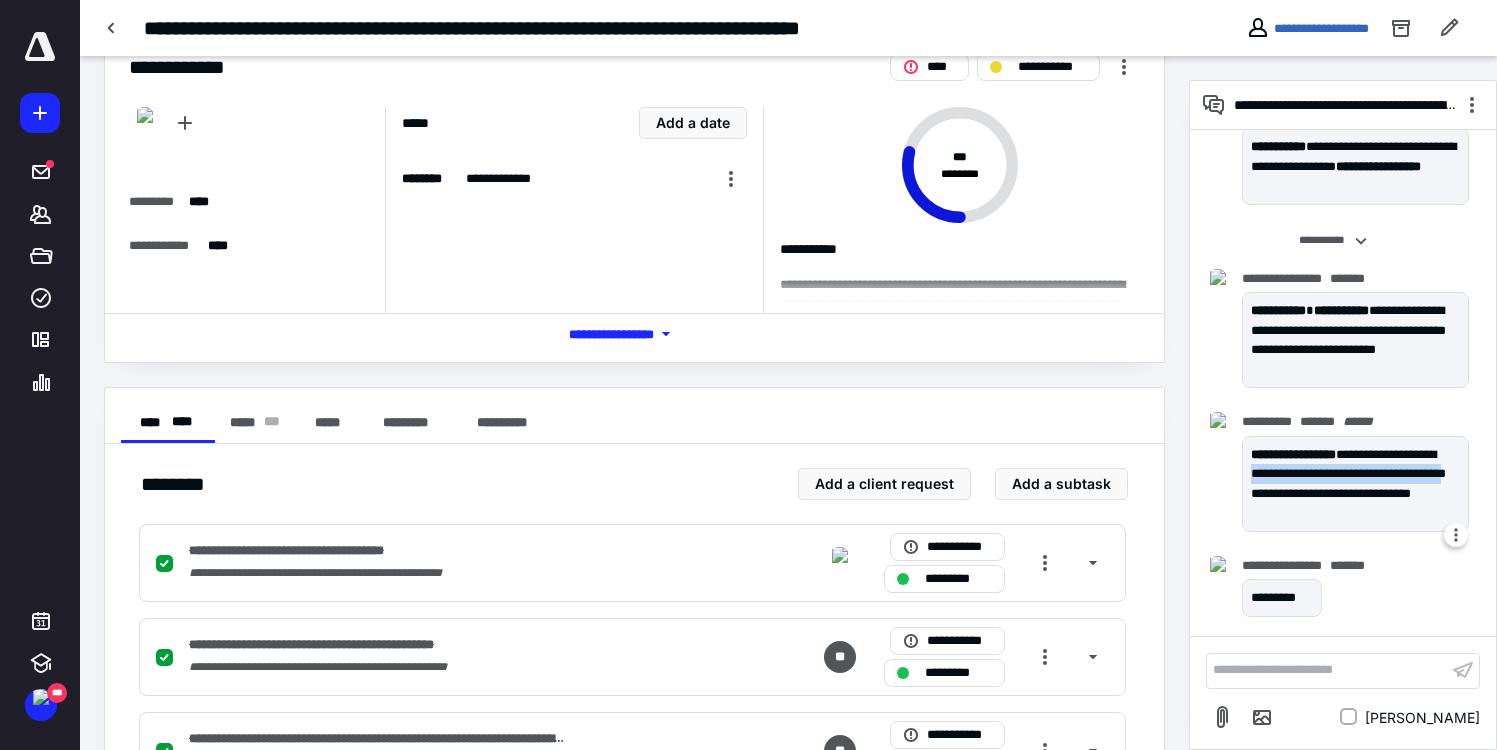 drag, startPoint x: 1317, startPoint y: 473, endPoint x: 1317, endPoint y: 492, distance: 19 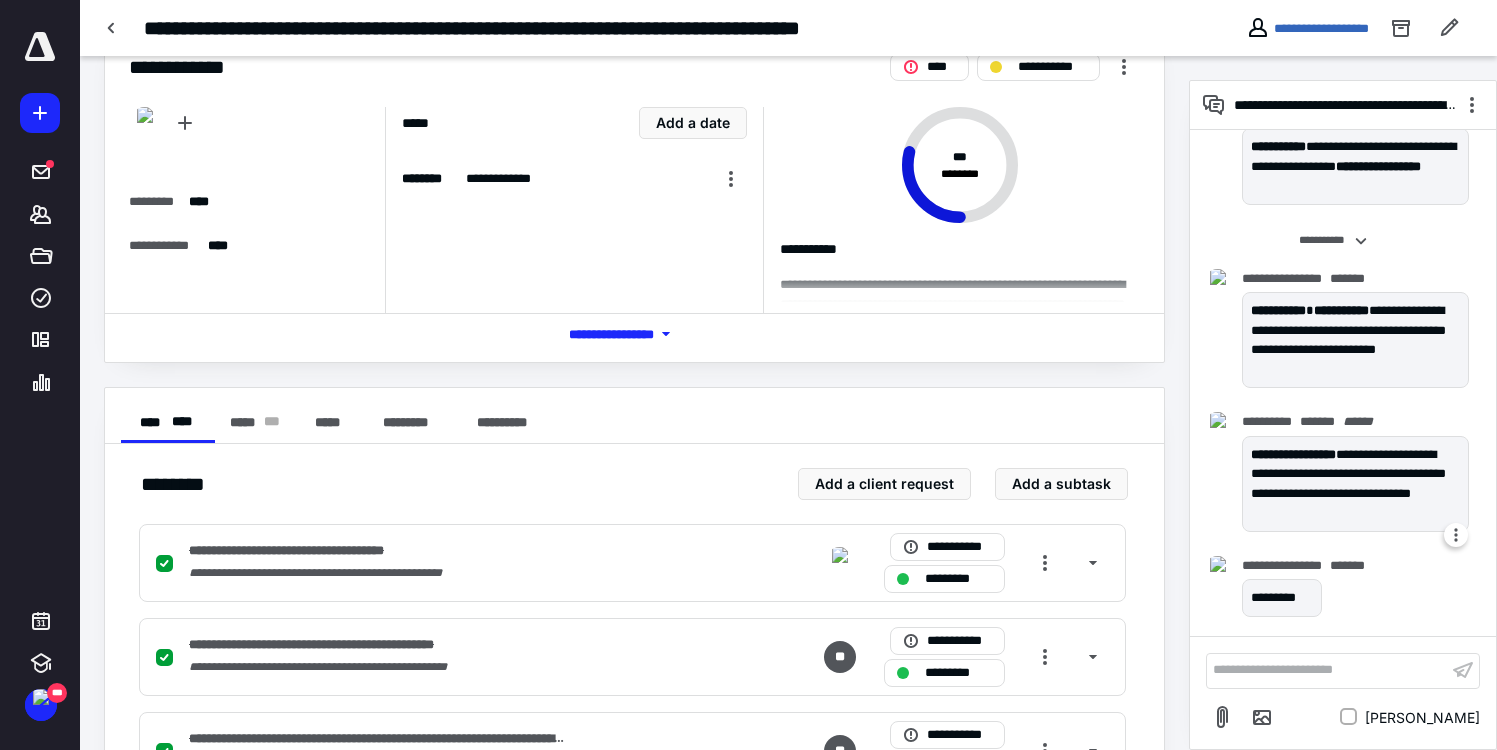click on "**********" at bounding box center [1355, 484] 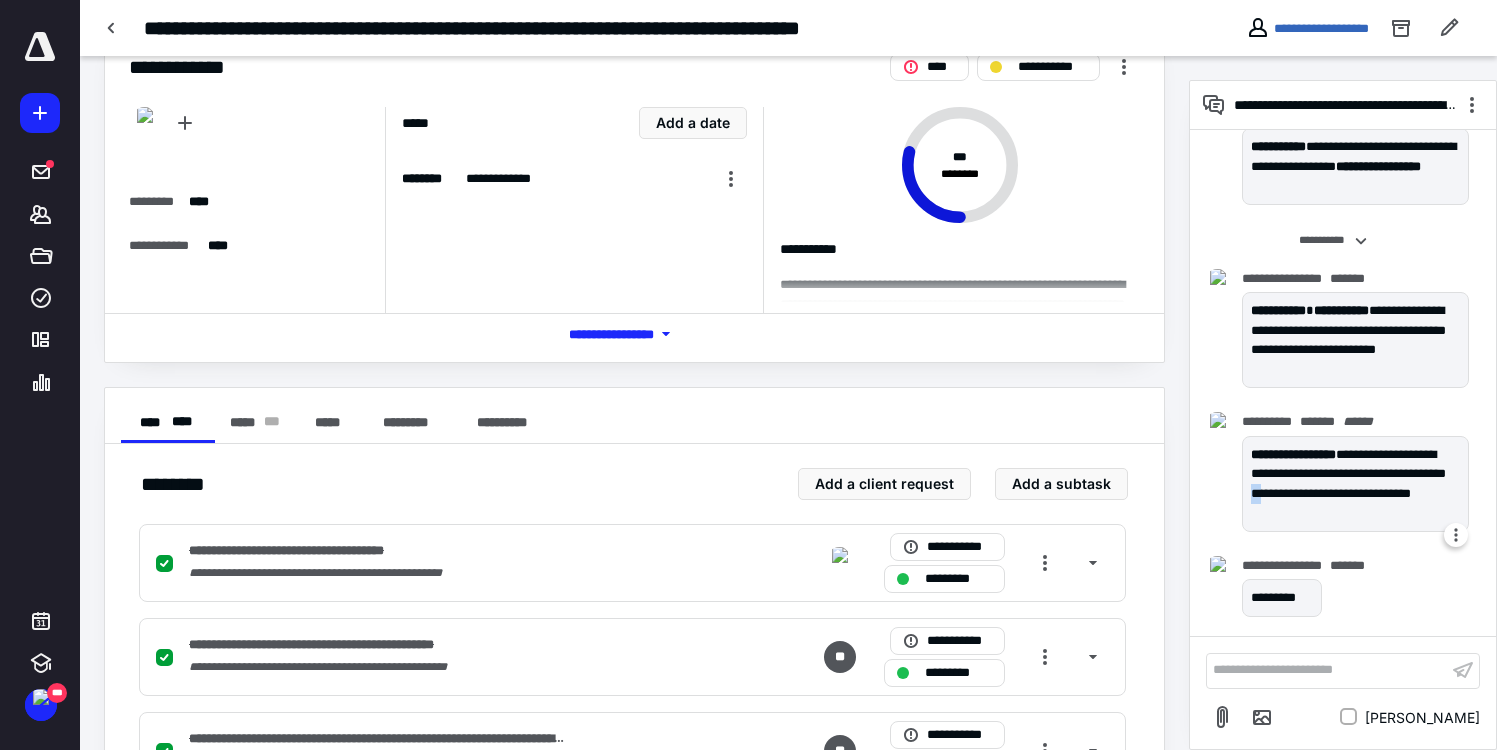 click on "**********" at bounding box center [1355, 484] 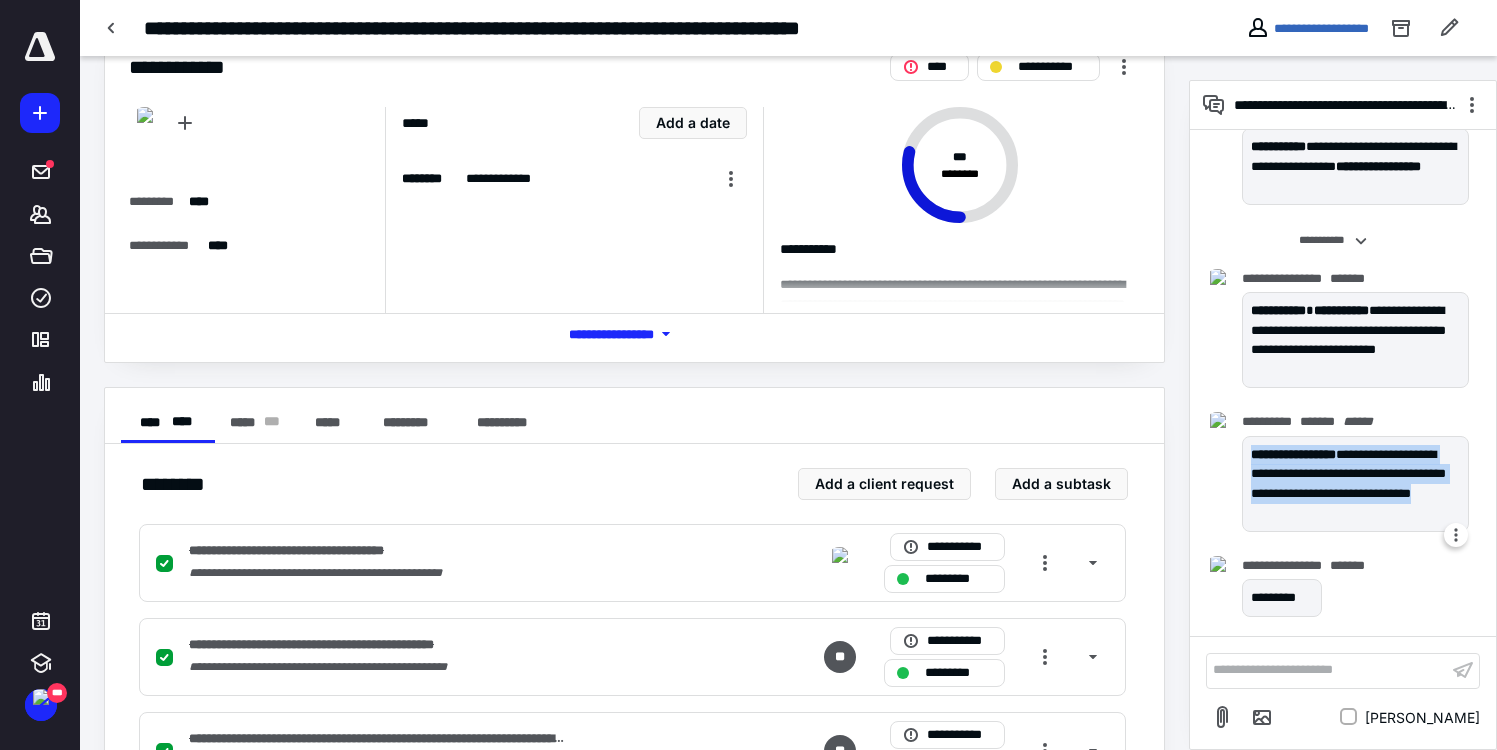 click on "**********" at bounding box center [1355, 484] 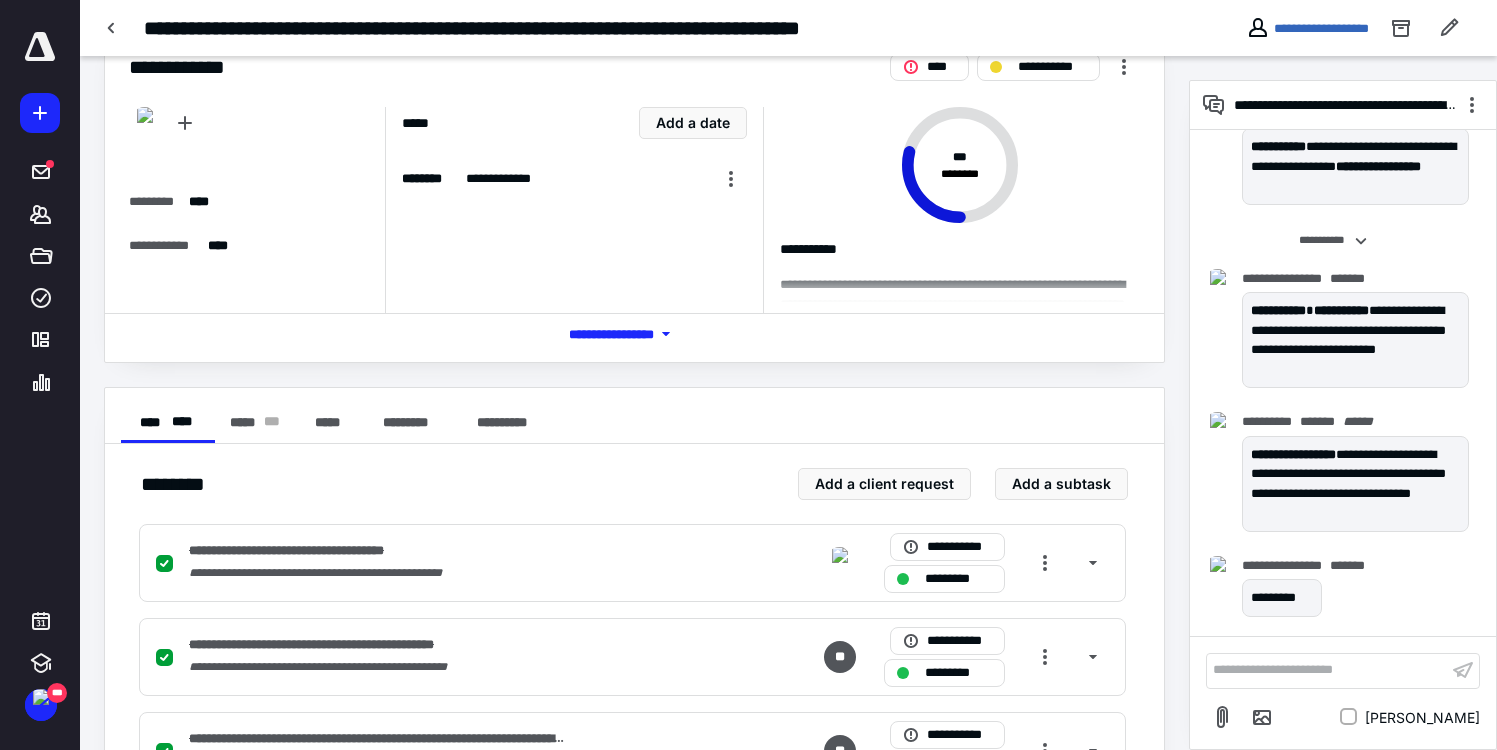 click on "**********" at bounding box center [634, 1407] 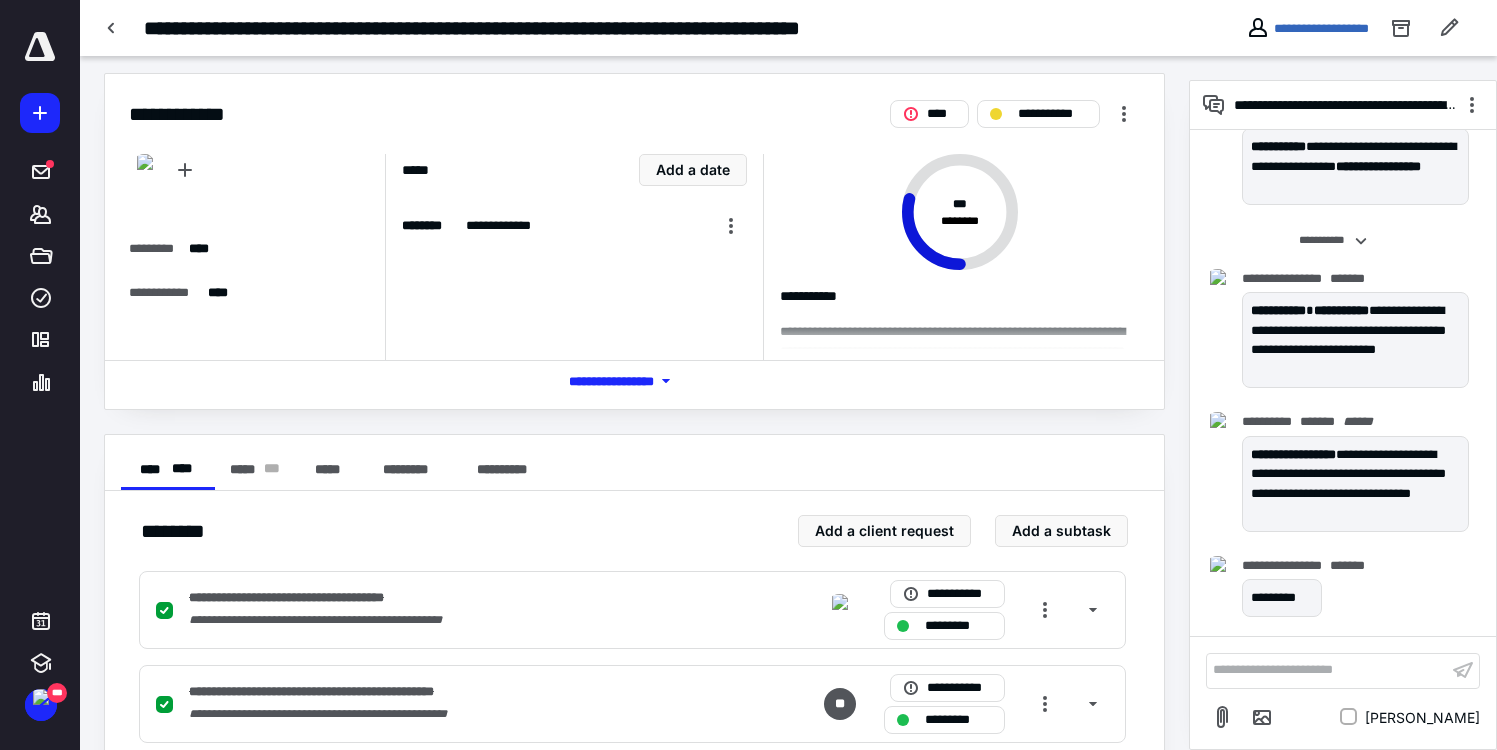 scroll, scrollTop: 0, scrollLeft: 0, axis: both 